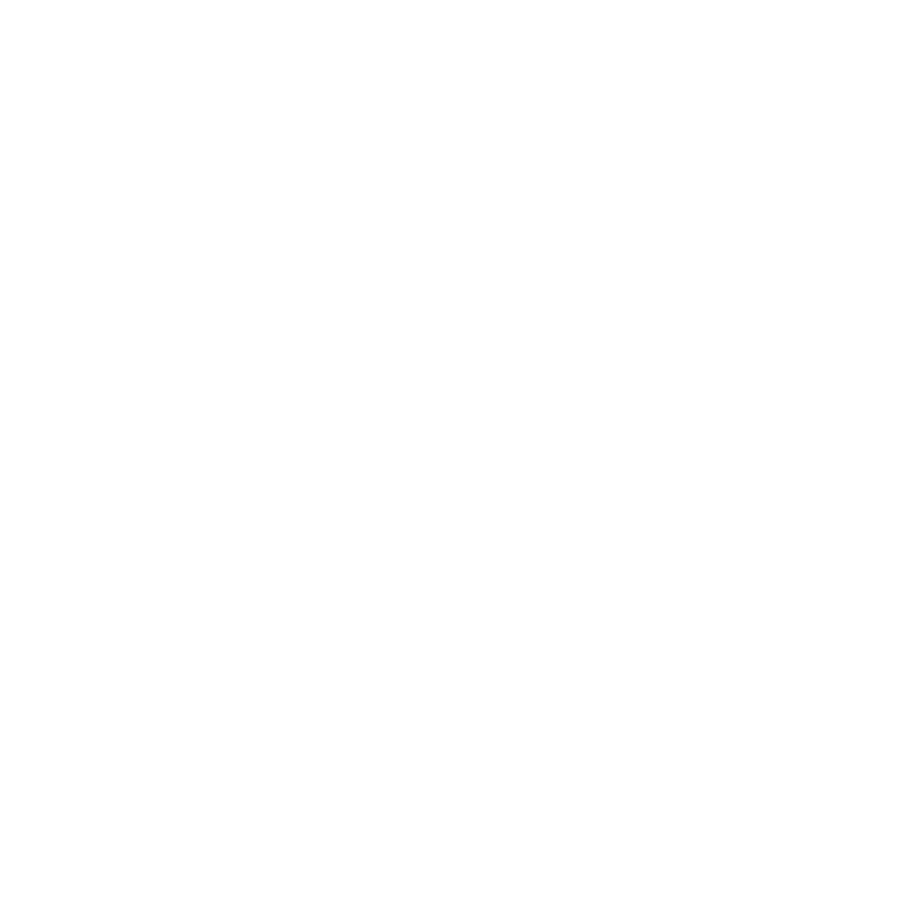 scroll, scrollTop: 0, scrollLeft: 0, axis: both 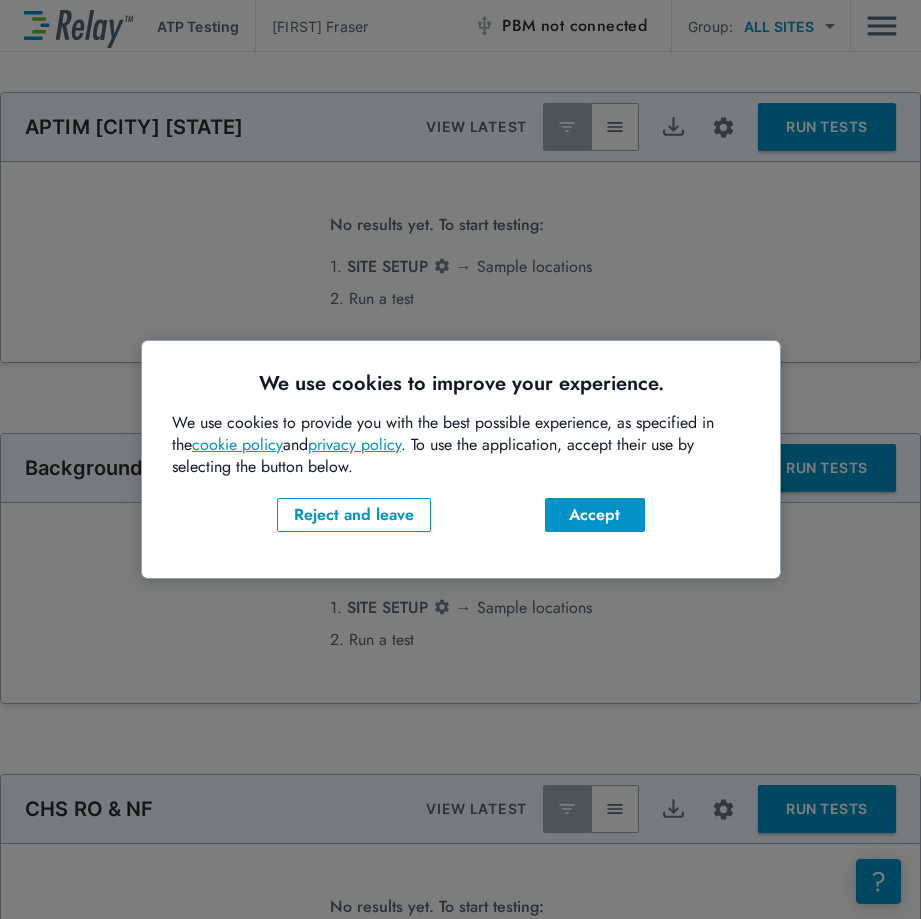 type on "**********" 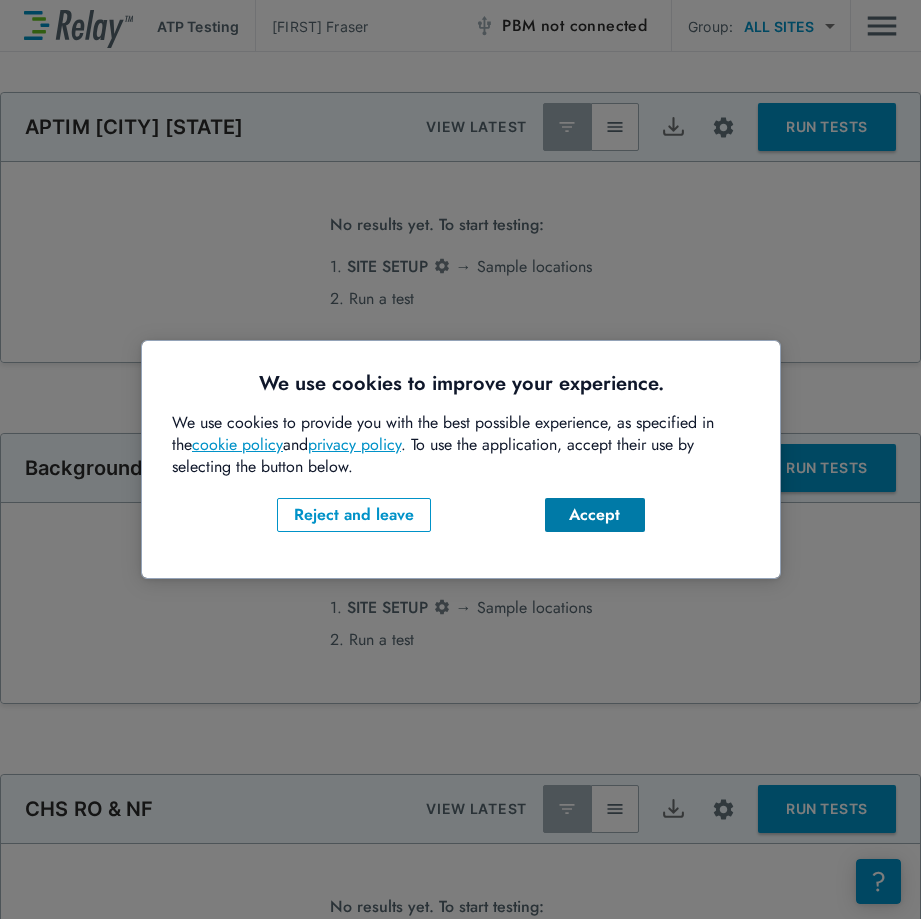 click on "Accept" at bounding box center (595, 515) 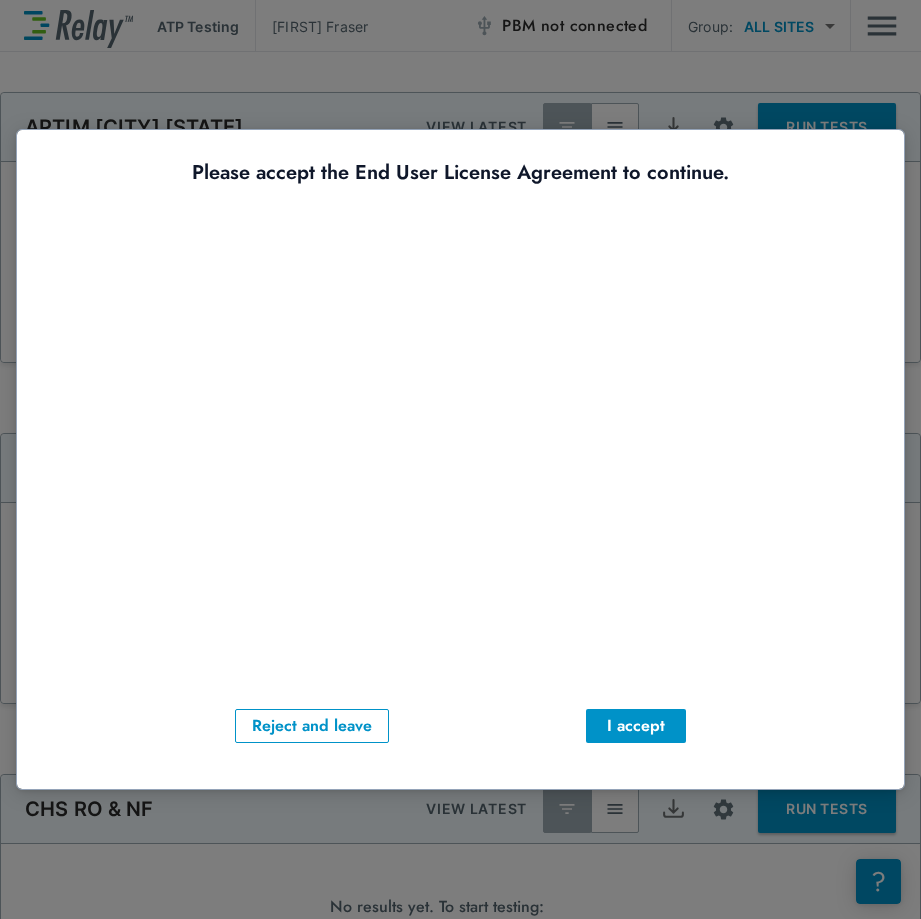 scroll, scrollTop: 0, scrollLeft: 0, axis: both 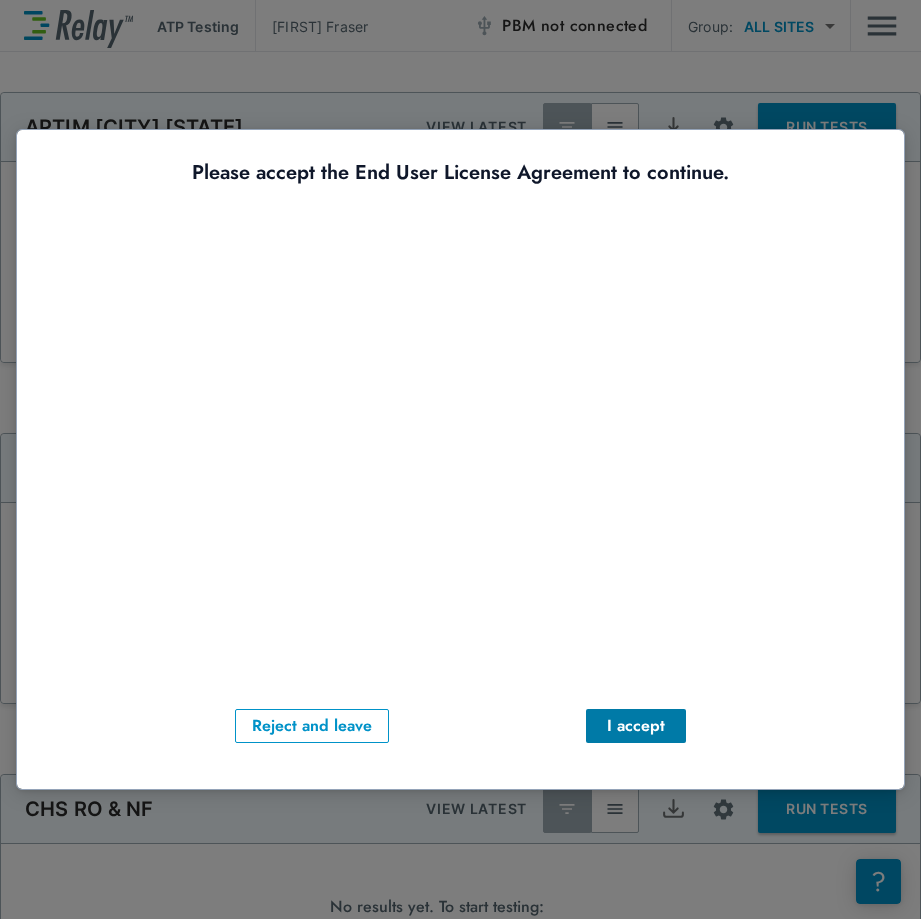 click on "I accept" at bounding box center (636, 726) 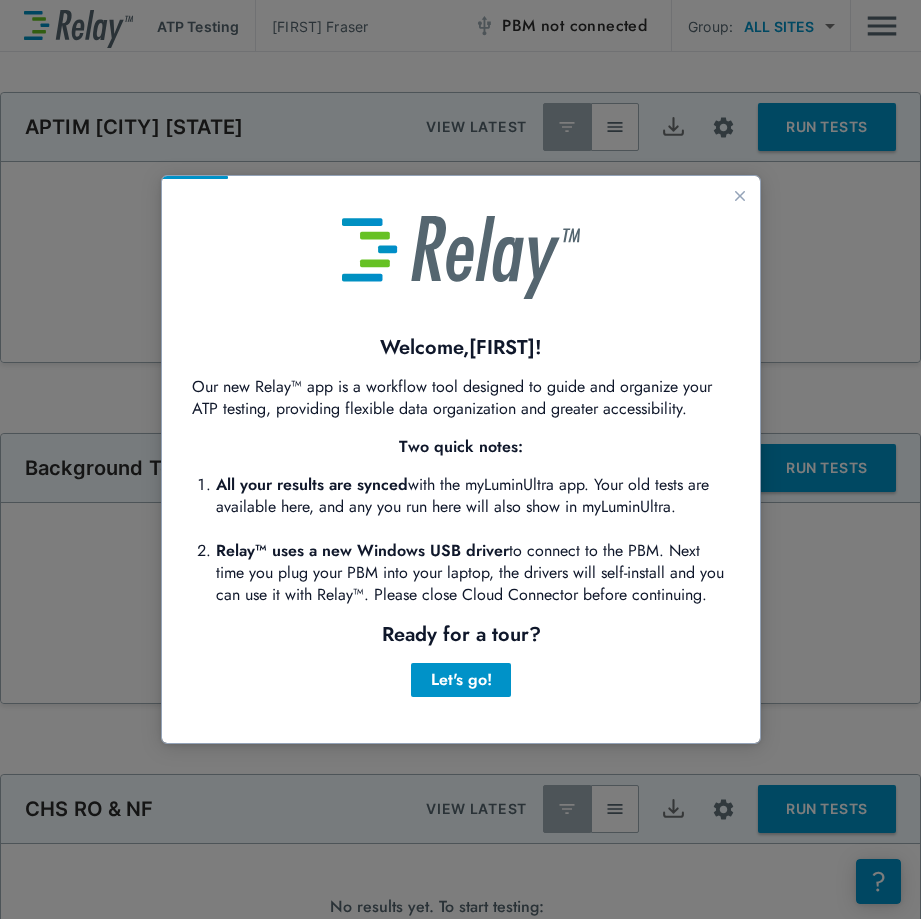scroll, scrollTop: 0, scrollLeft: 0, axis: both 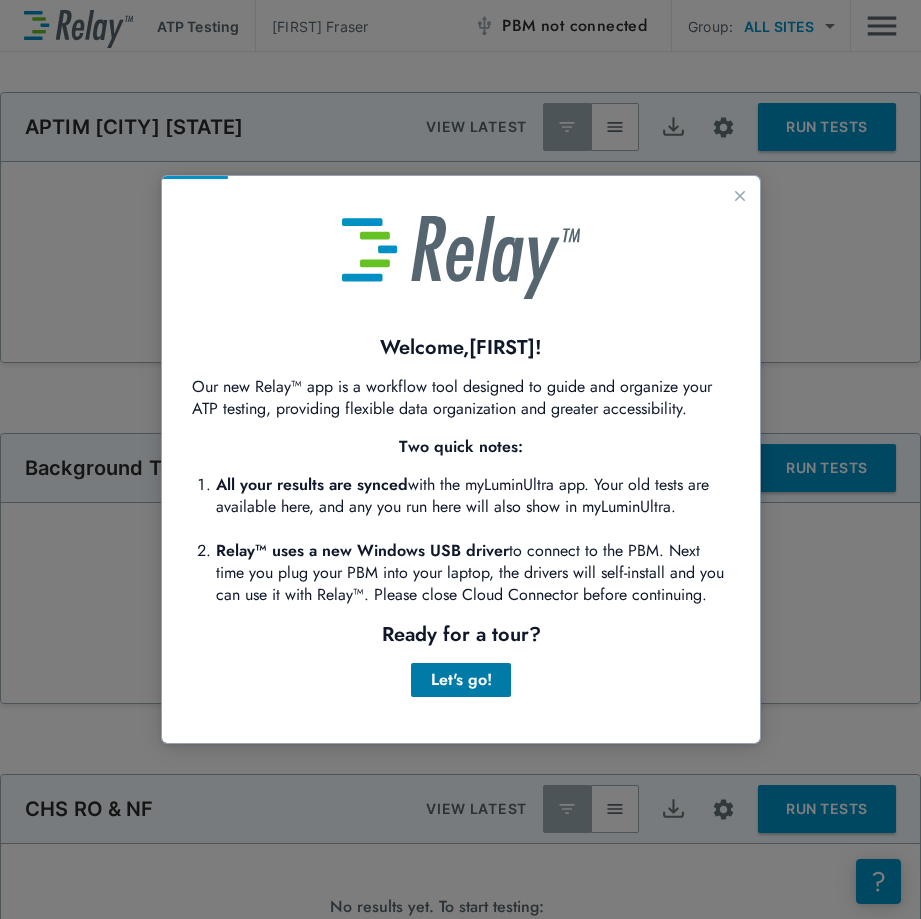 click on "Let's go!" at bounding box center (461, 680) 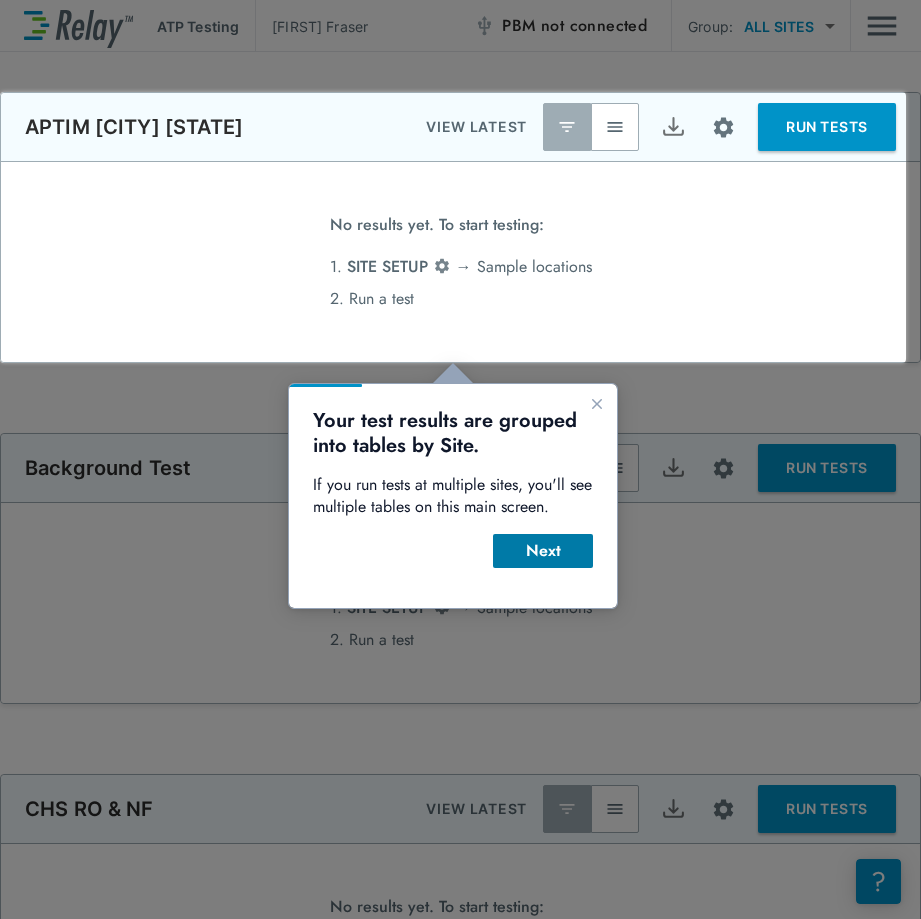 click on "Next" at bounding box center [543, 551] 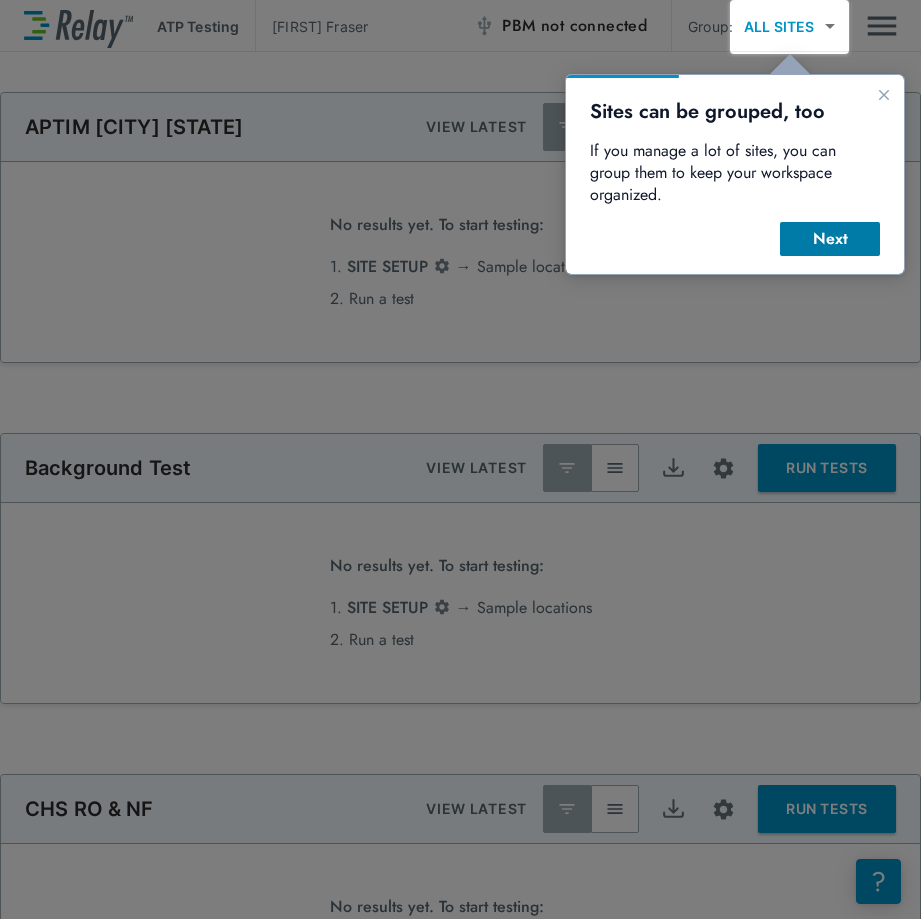 click on "Next" at bounding box center [830, 239] 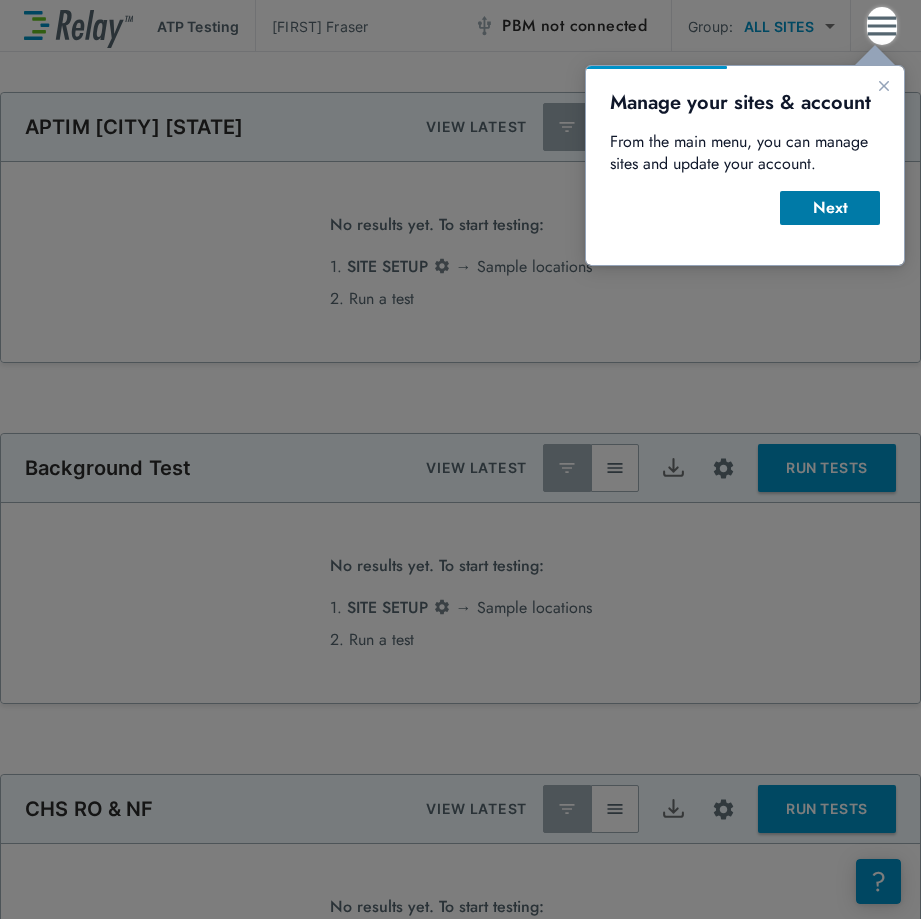 click on "Next" at bounding box center (830, 208) 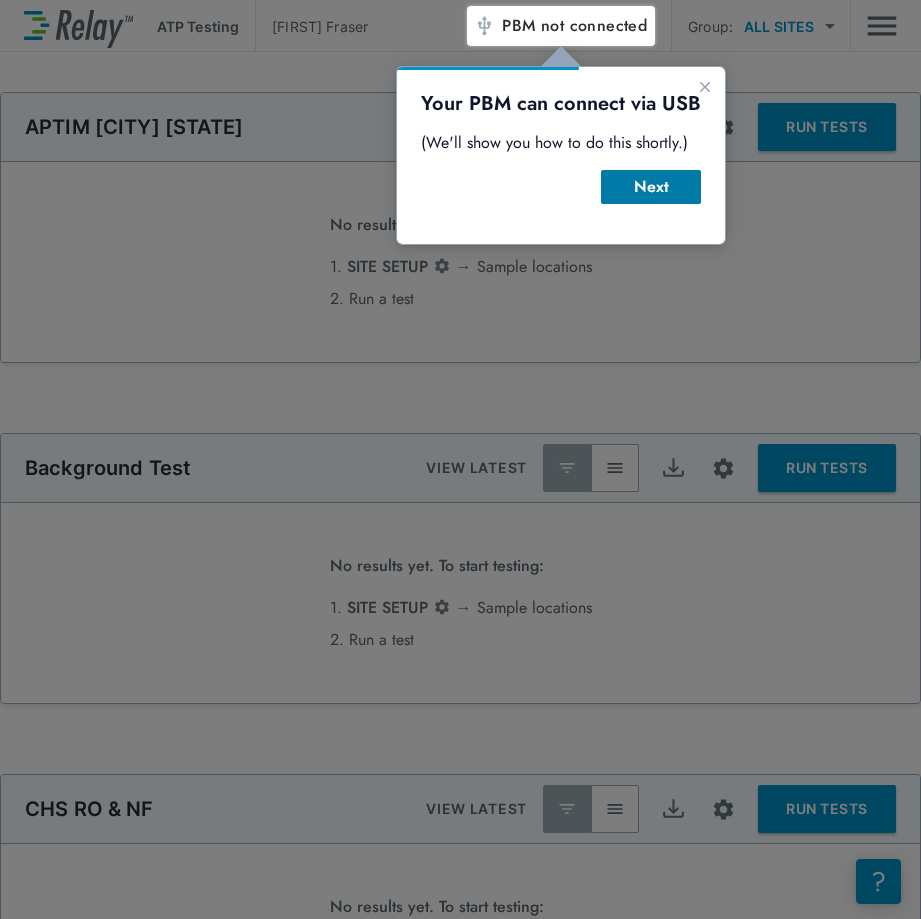 click on "Next" at bounding box center [651, 187] 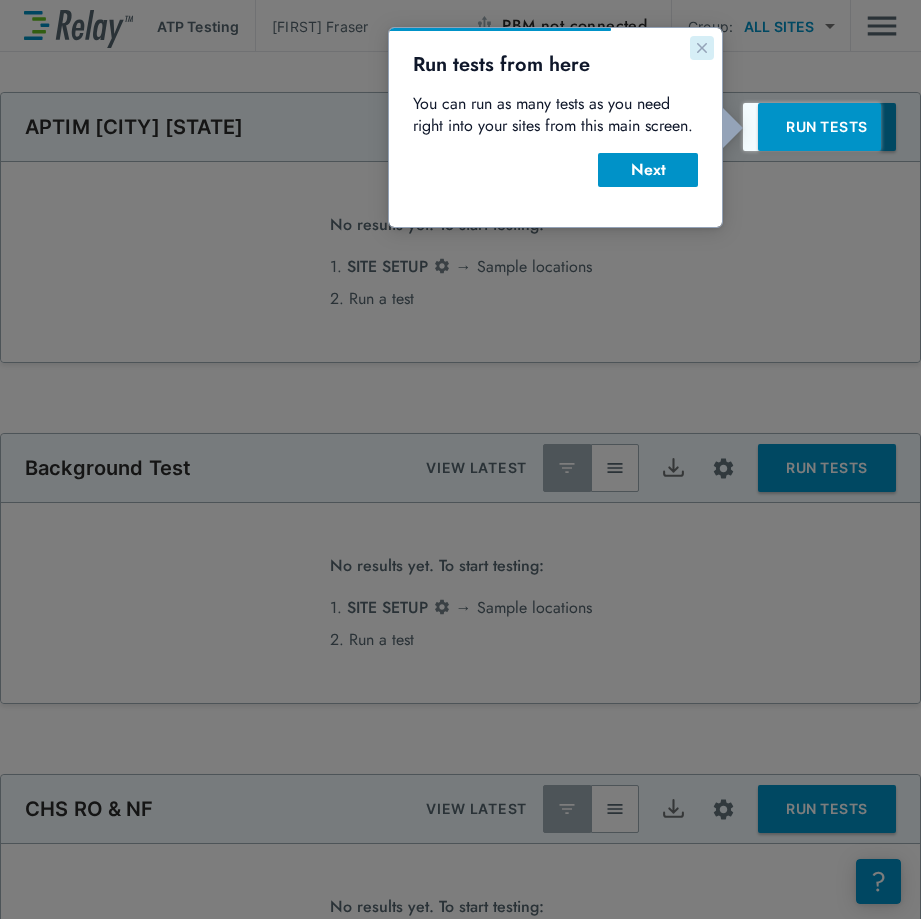 click 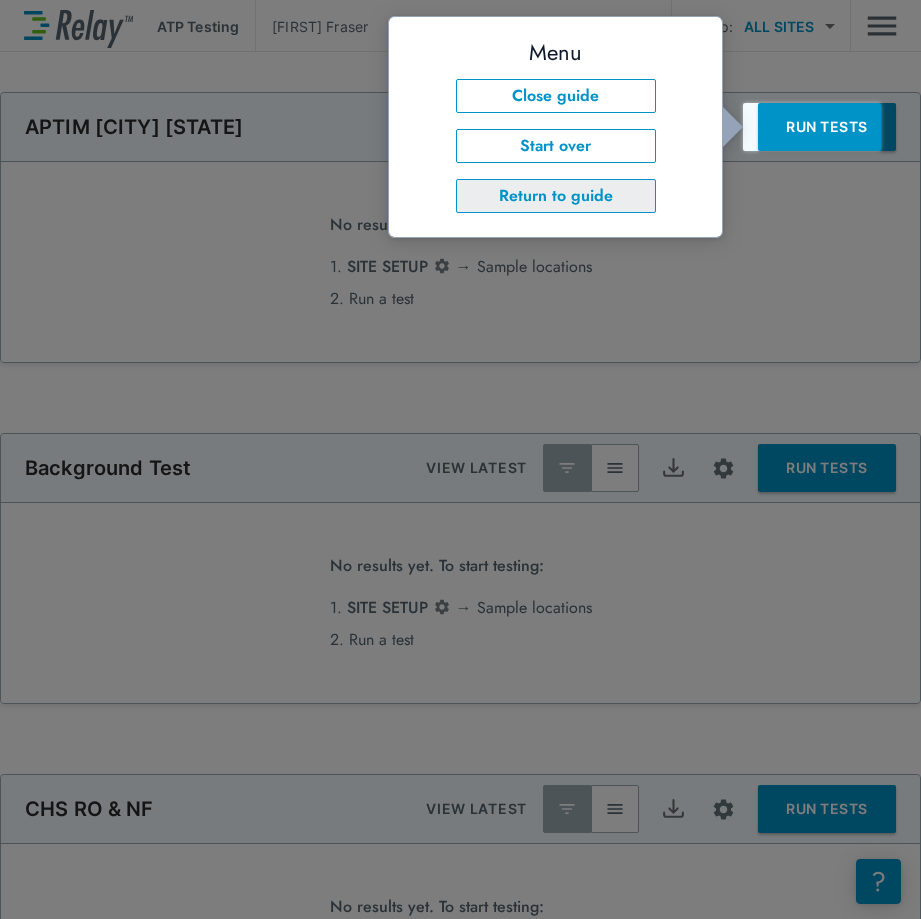 click on "Return to guide" at bounding box center [556, 196] 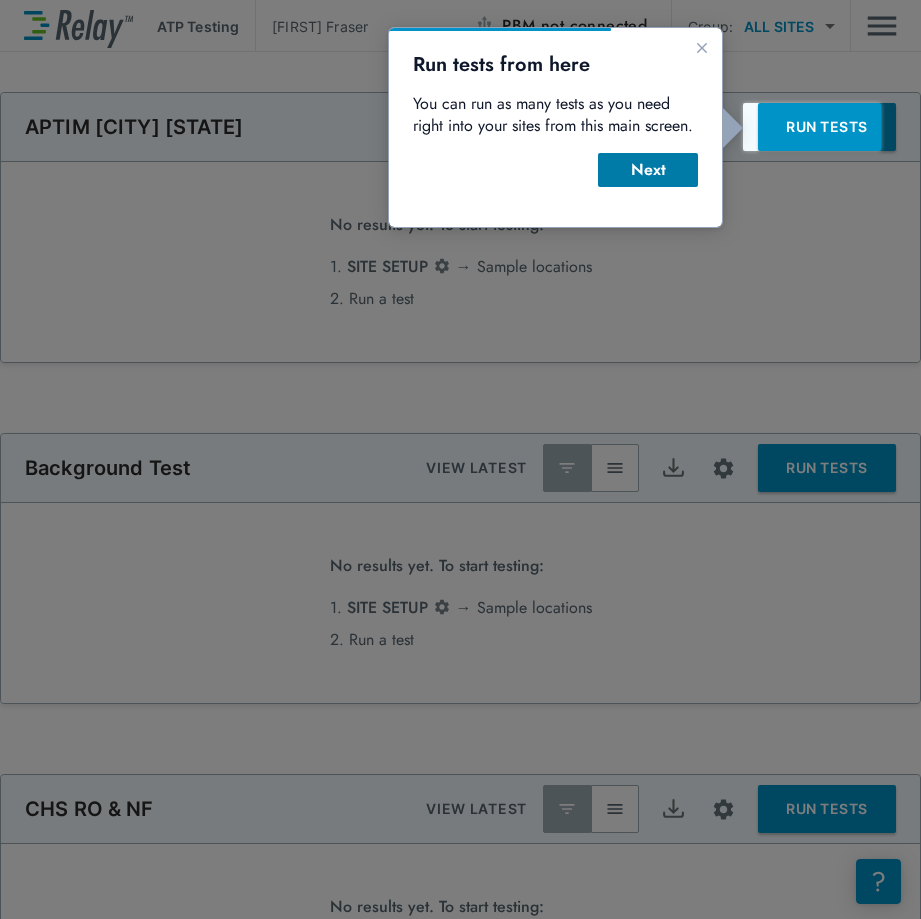 click on "Next" at bounding box center [648, 170] 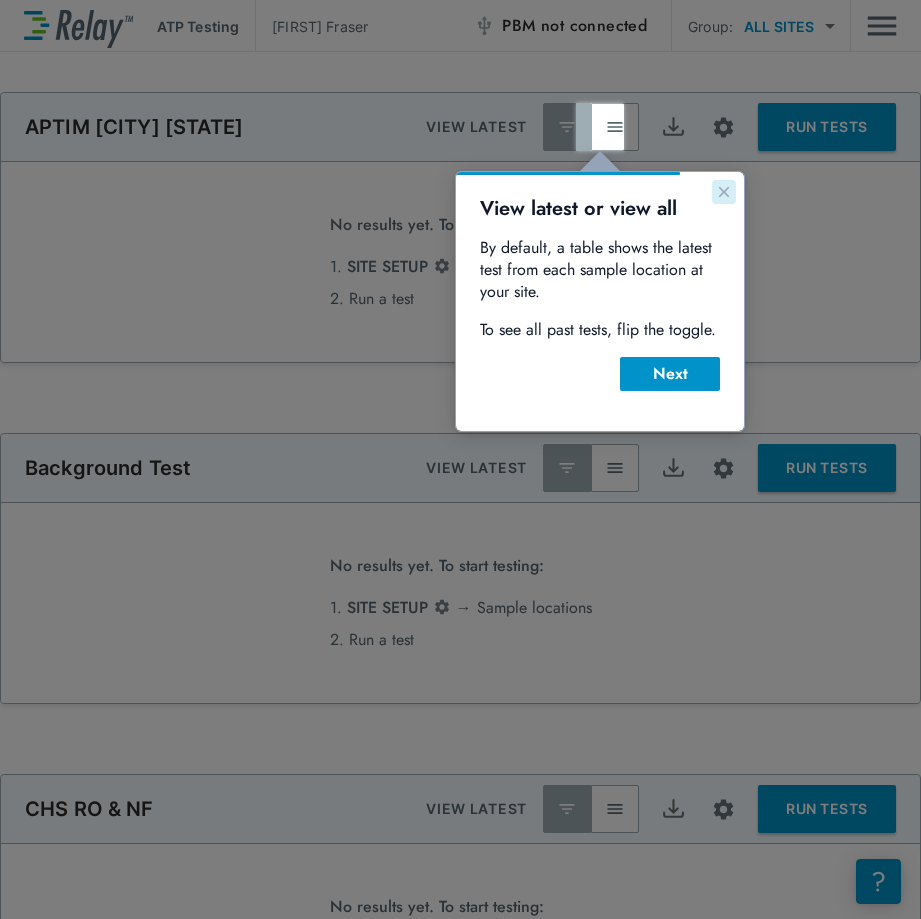 click at bounding box center [724, 192] 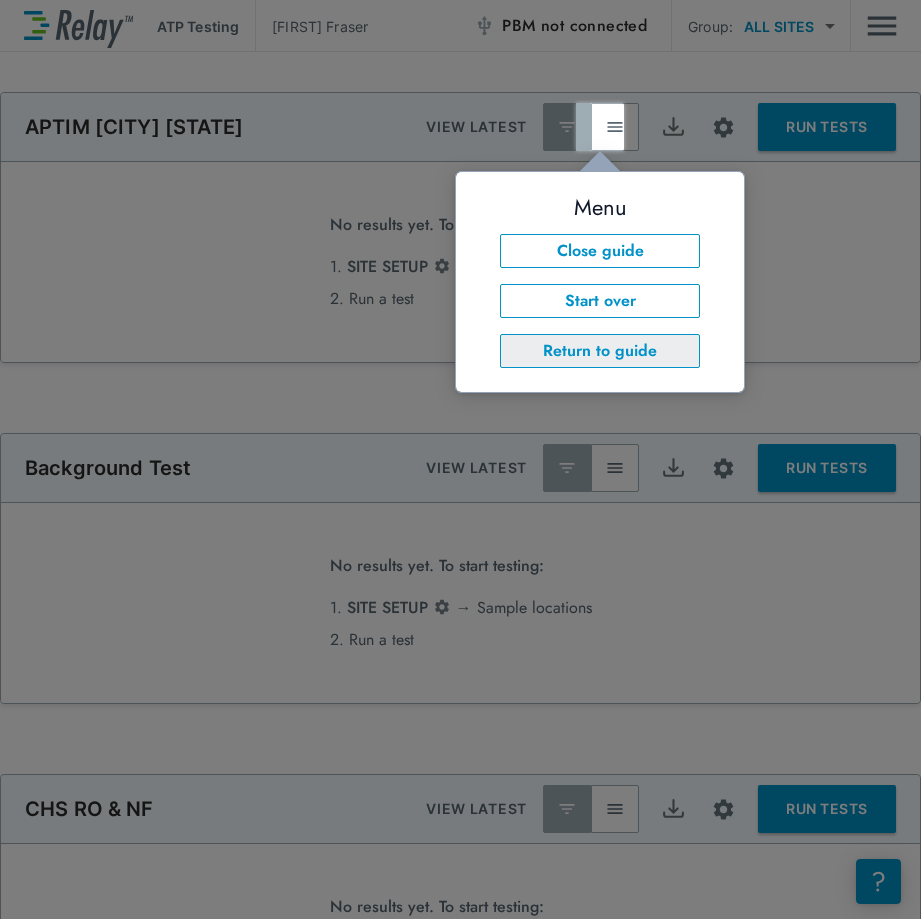 click on "Return to guide" at bounding box center (600, 351) 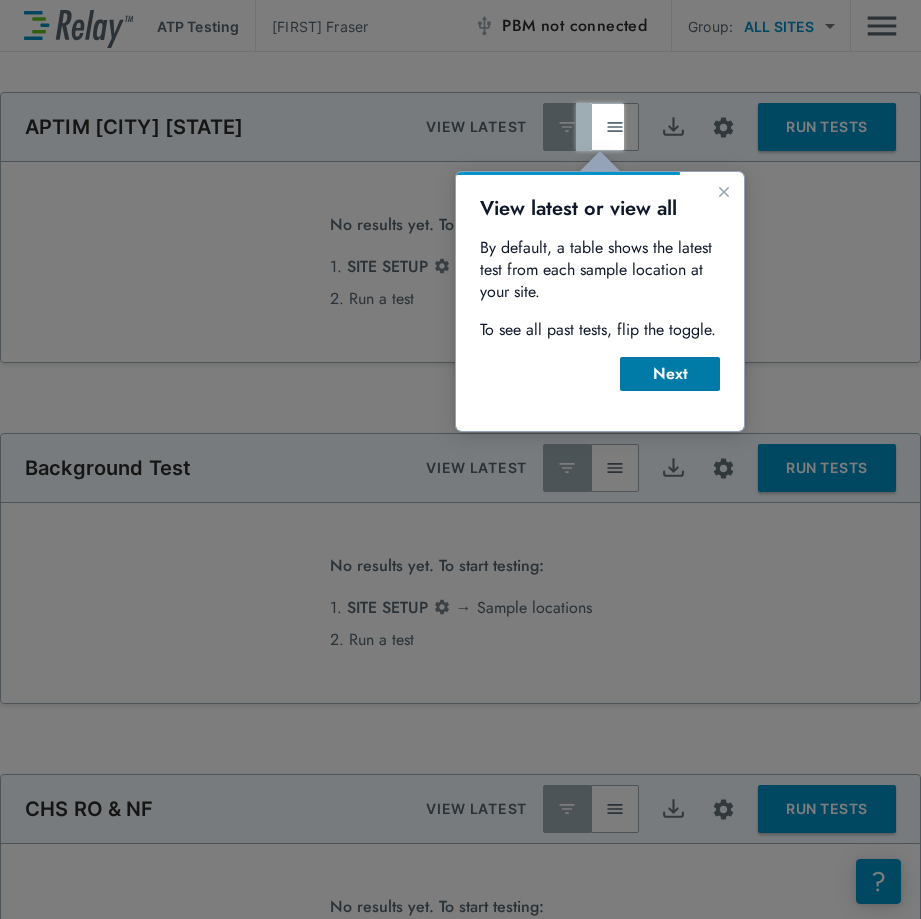 click on "Next" at bounding box center (670, 374) 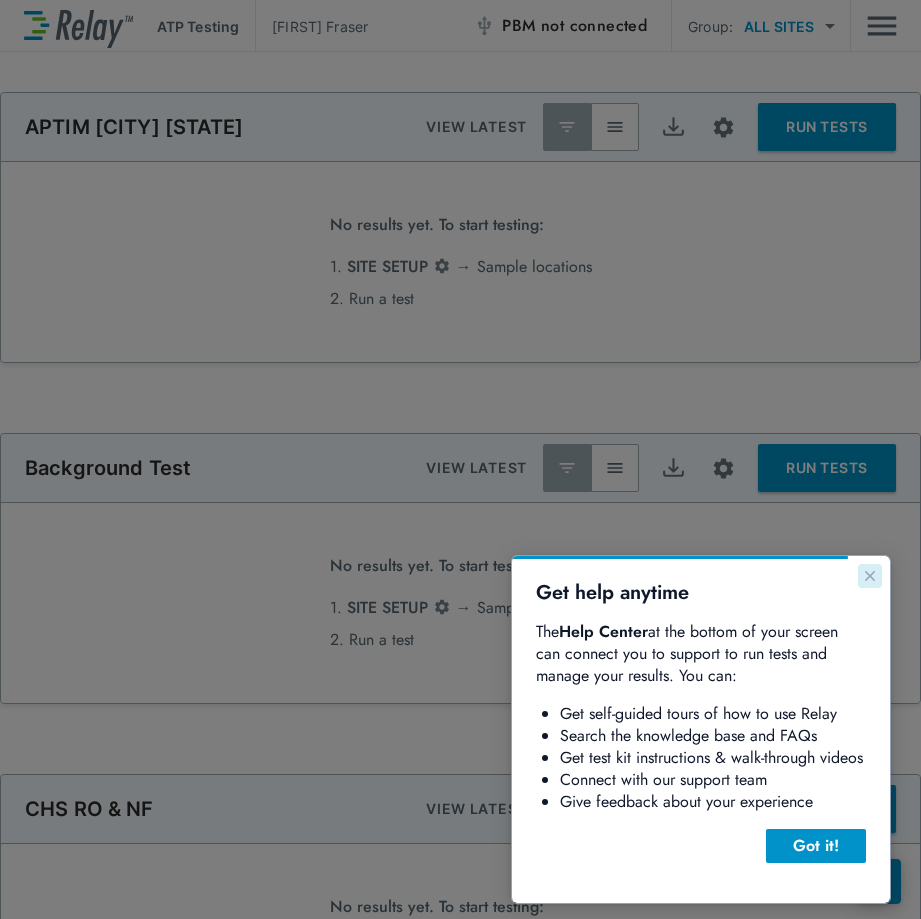 click 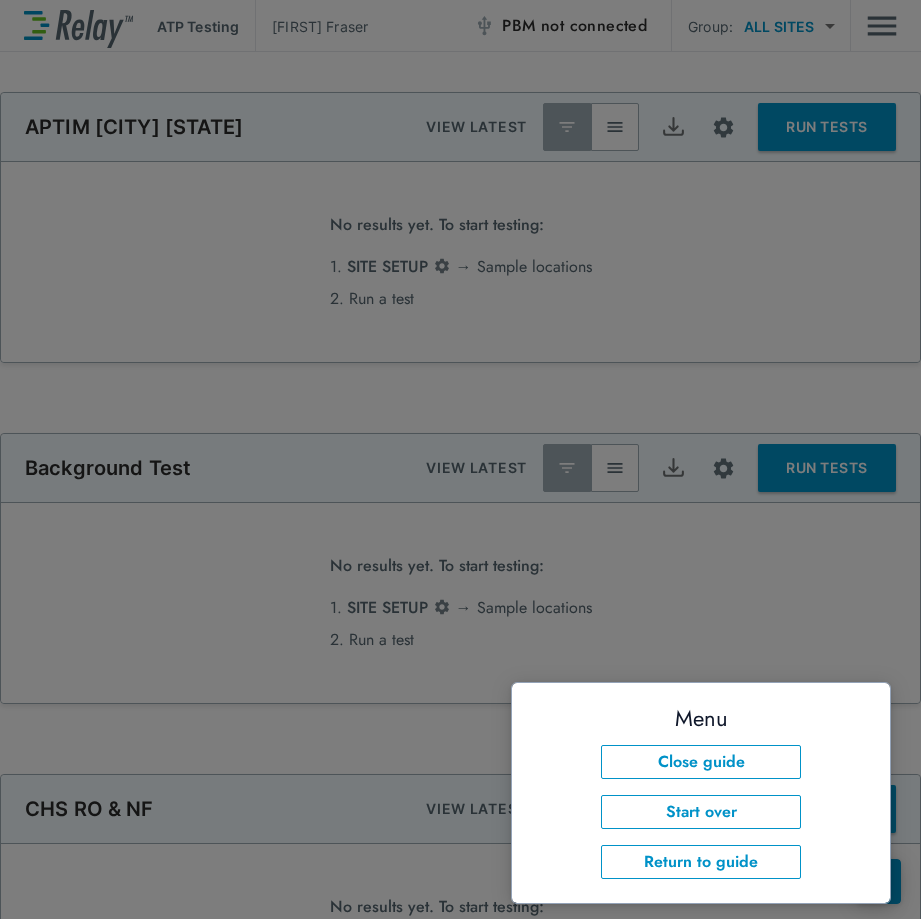 click at bounding box center [460, 459] 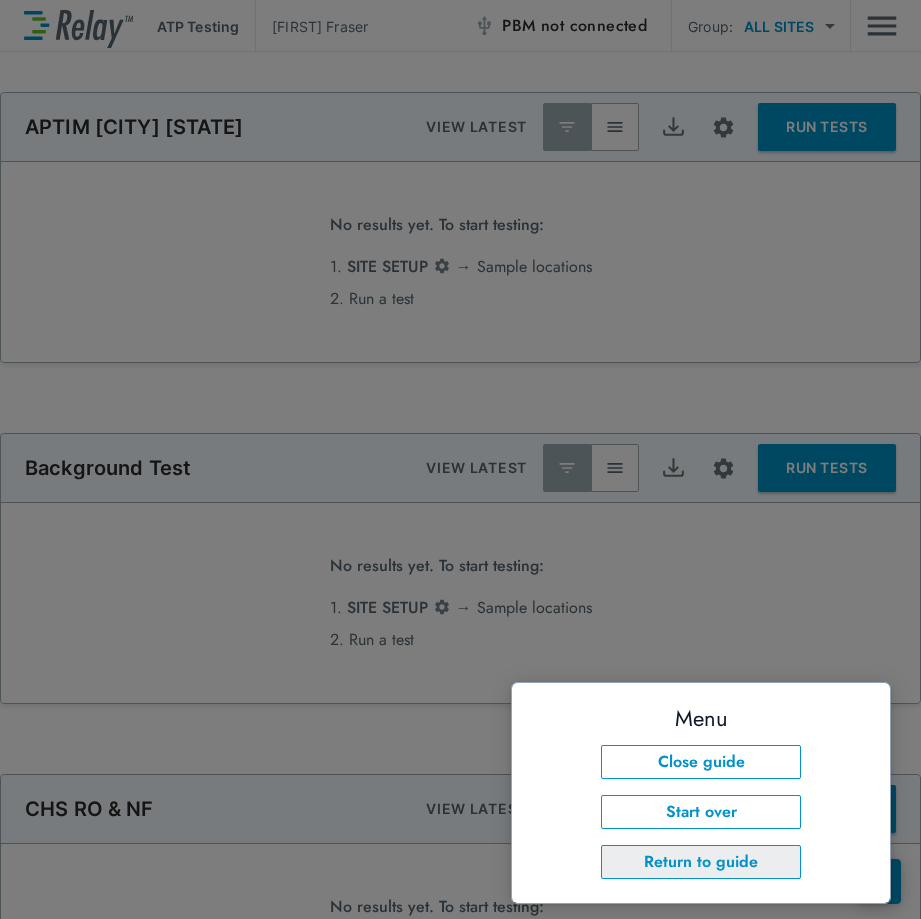 click on "Return to guide" at bounding box center (701, 862) 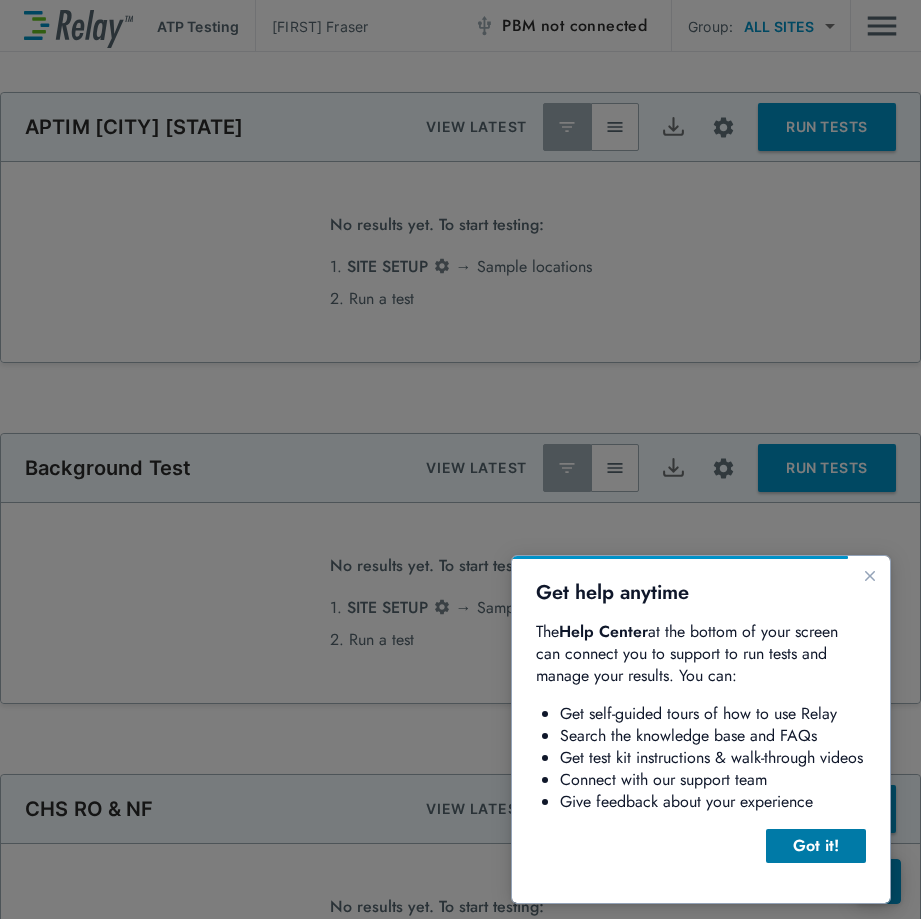 click on "Got it!" at bounding box center [816, 846] 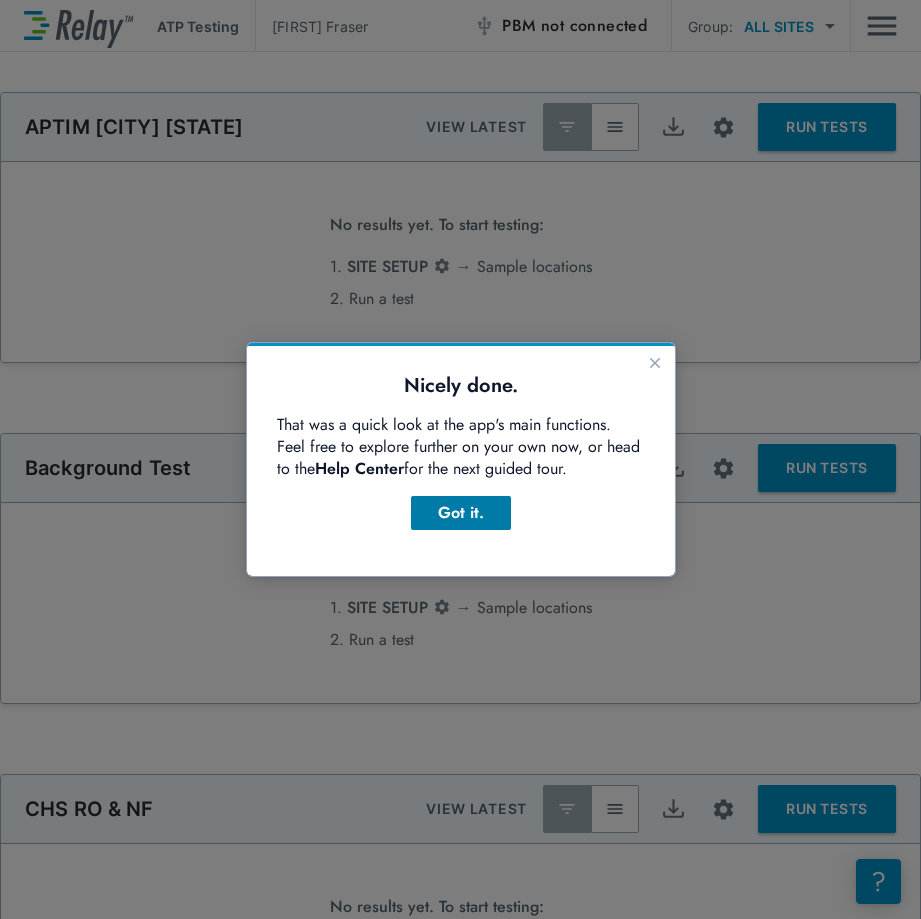 click on "Got it." at bounding box center (461, 513) 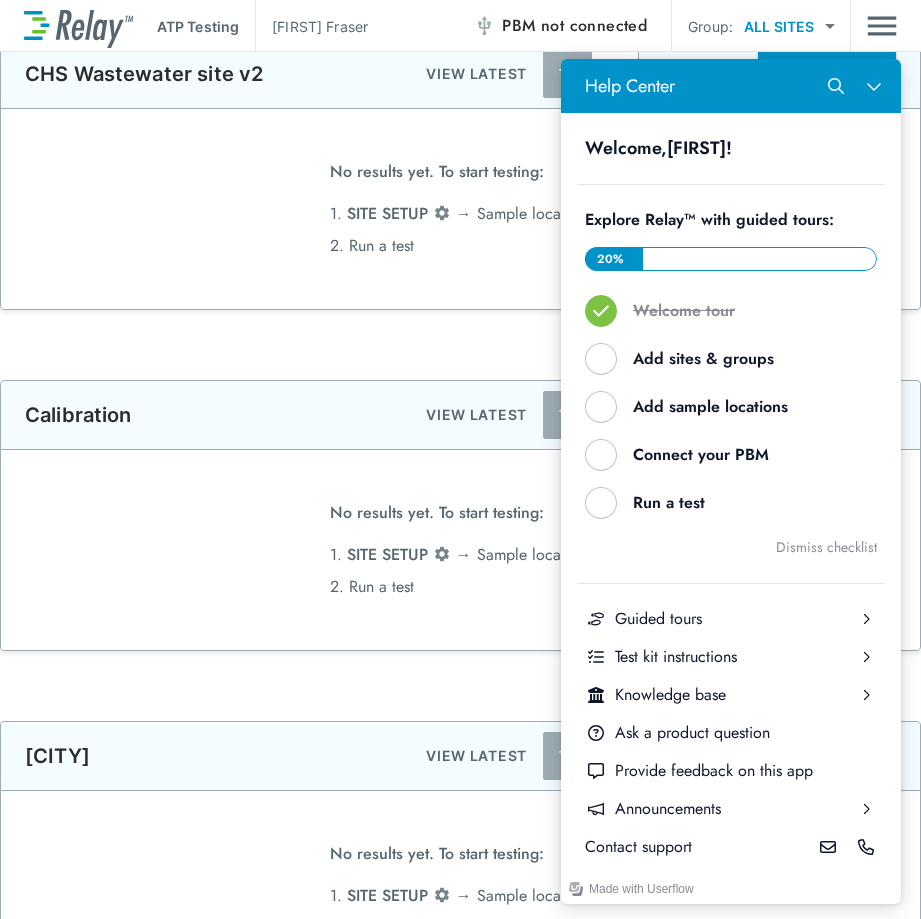 type on "**********" 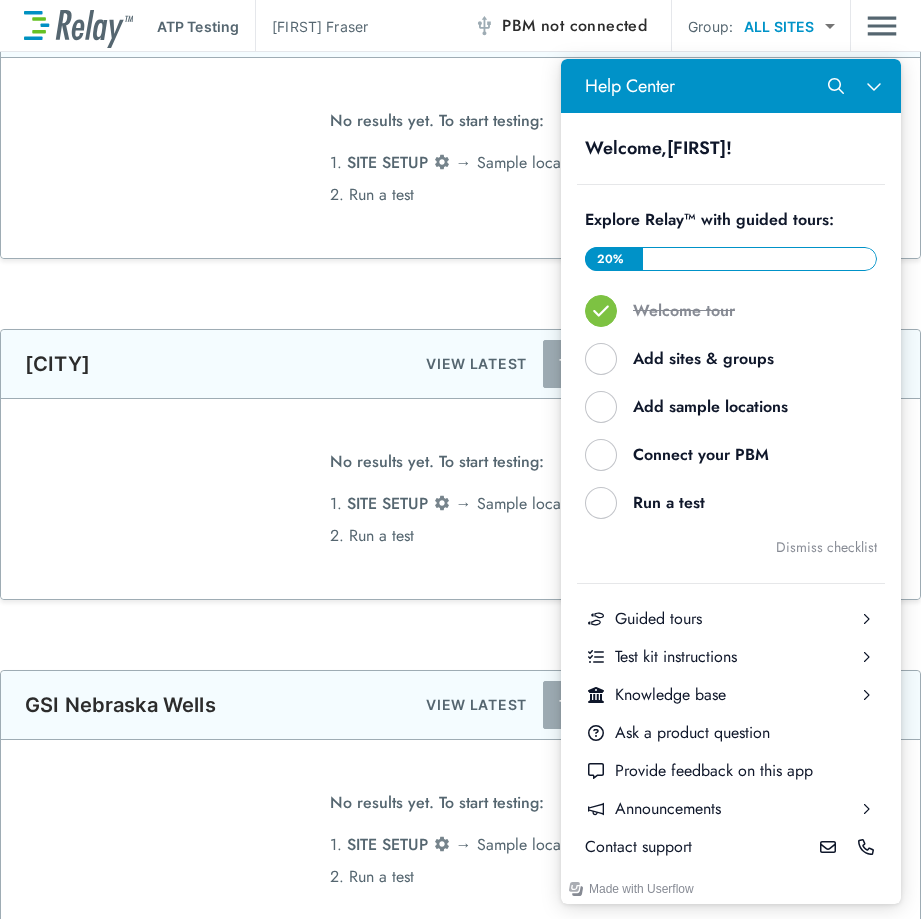 type on "**********" 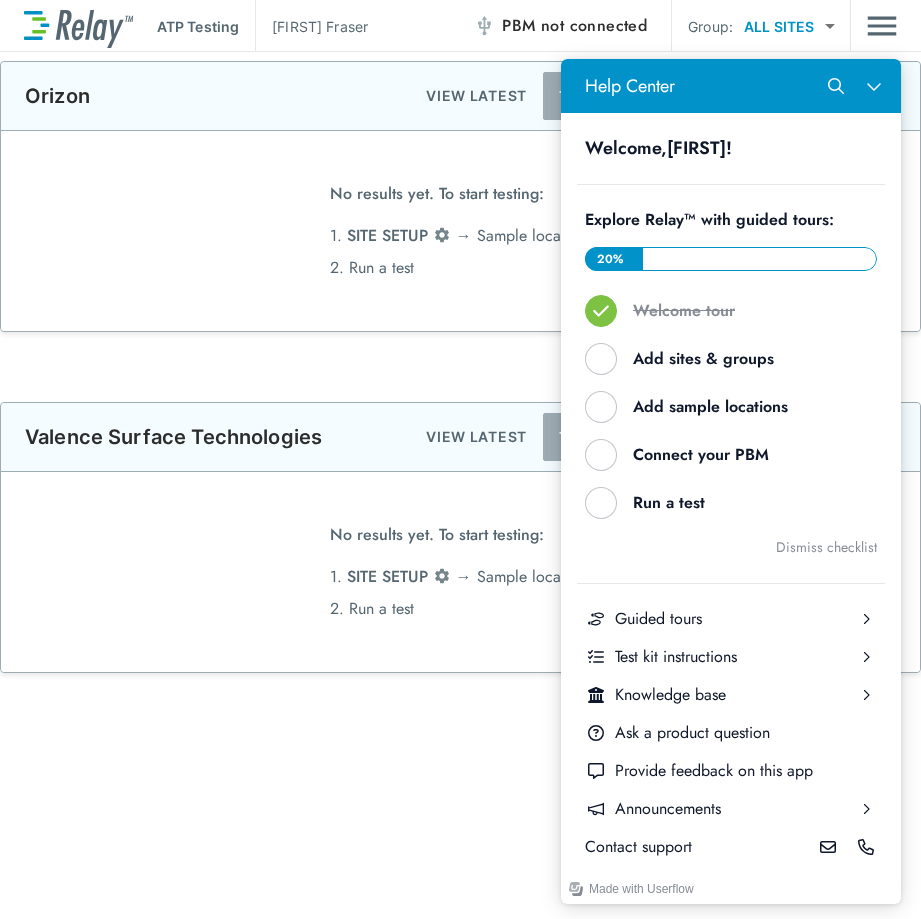 scroll, scrollTop: 2700, scrollLeft: 0, axis: vertical 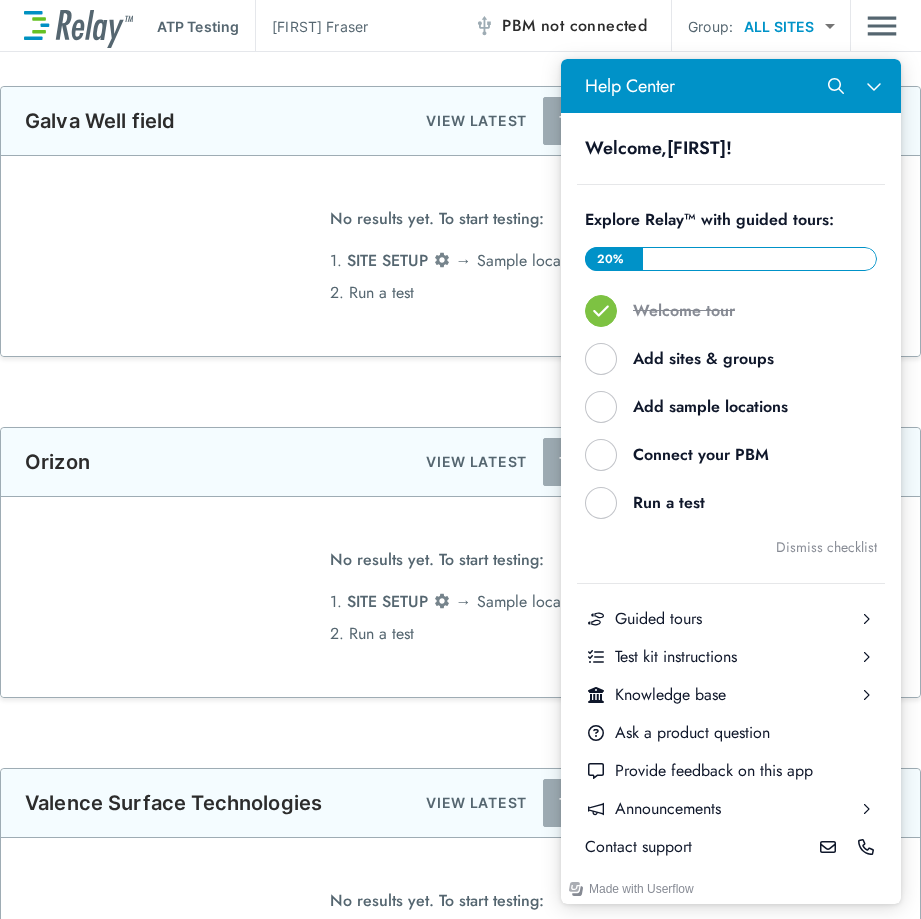 type on "**********" 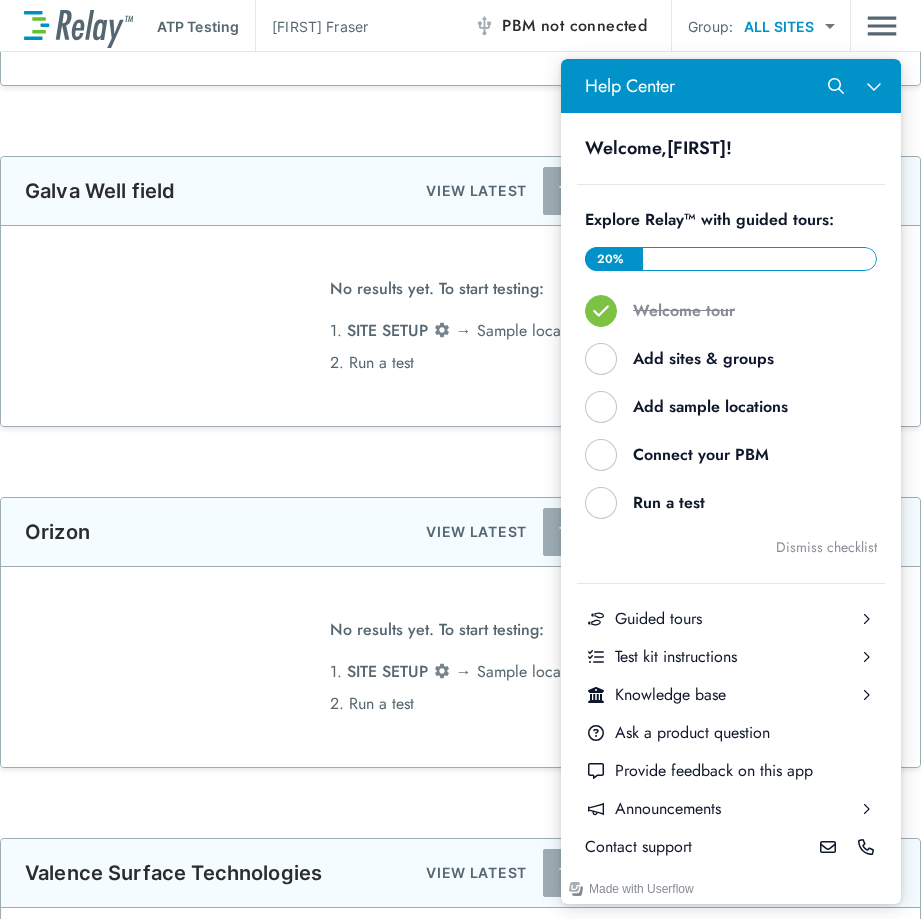 type on "***" 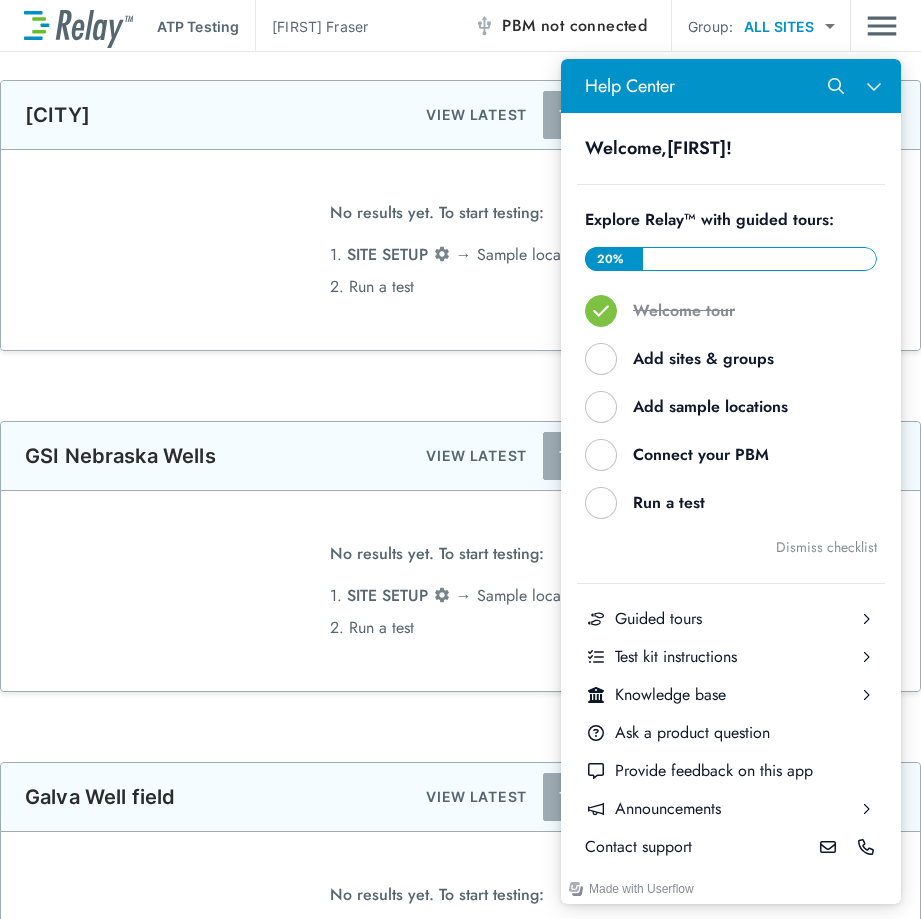 type on "**********" 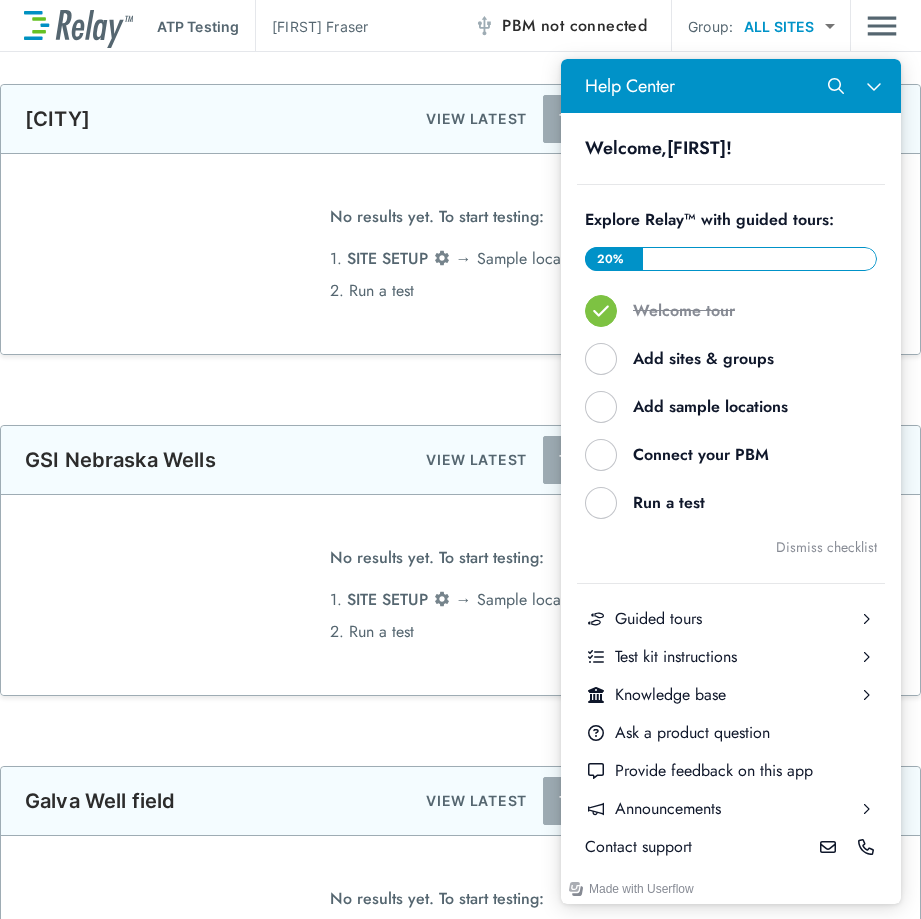 type on "***" 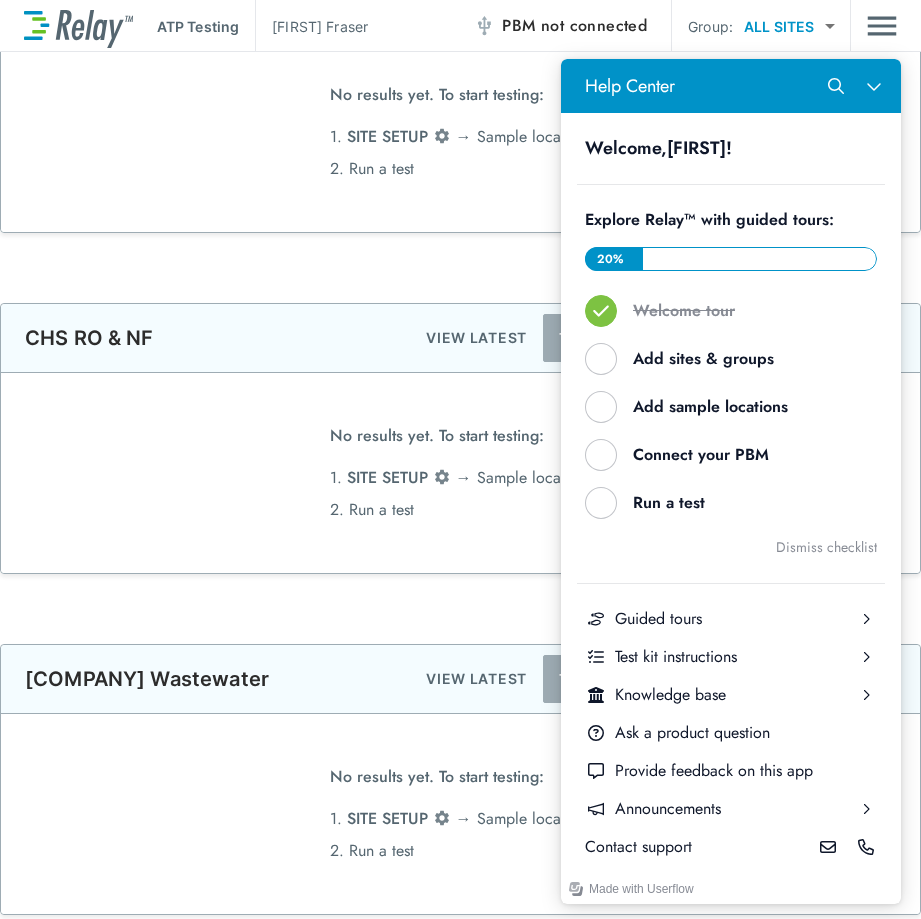 type on "**********" 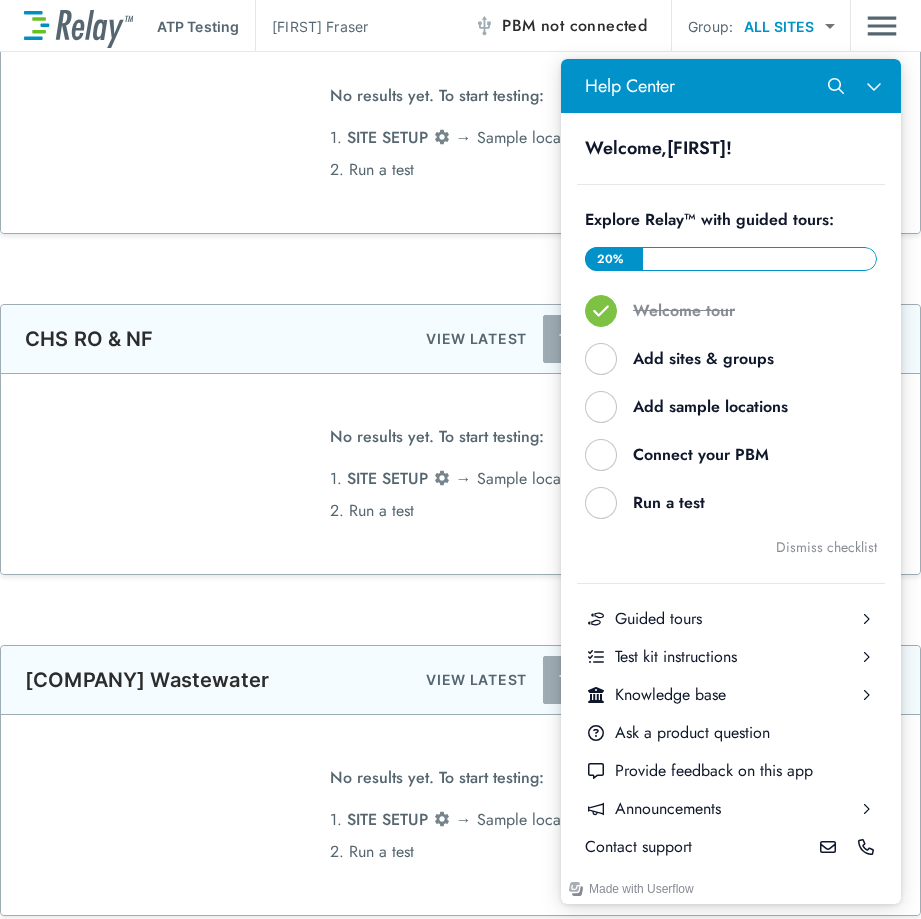 type on "***" 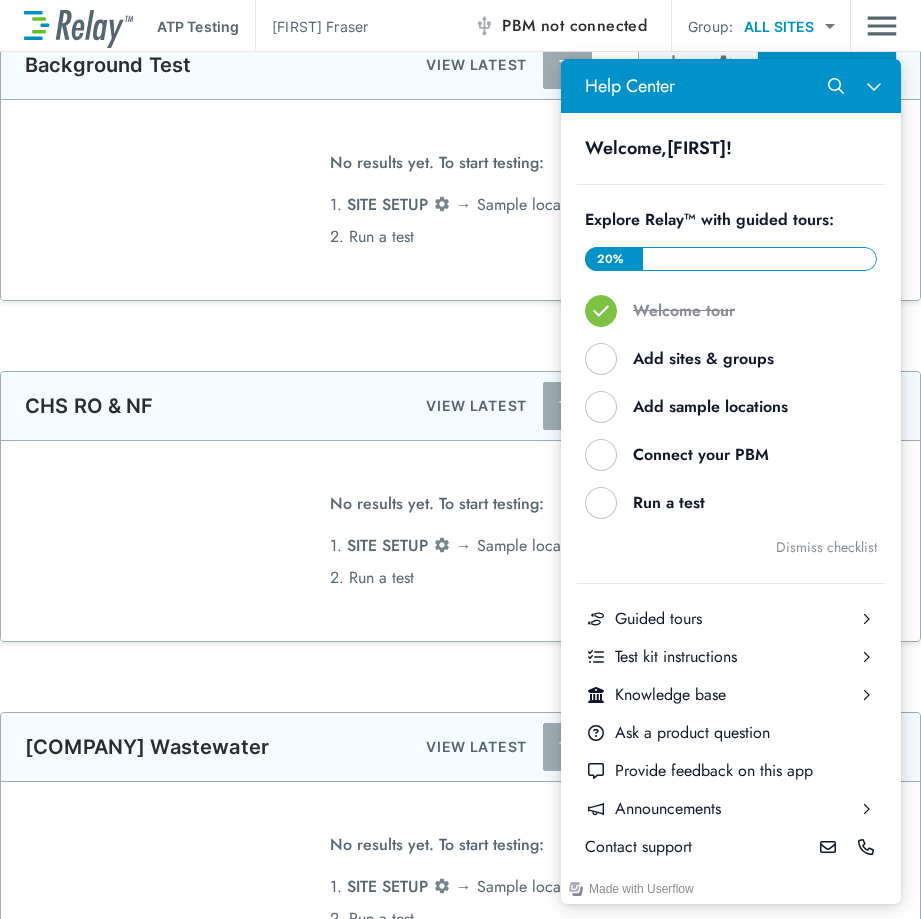 scroll, scrollTop: 300, scrollLeft: 0, axis: vertical 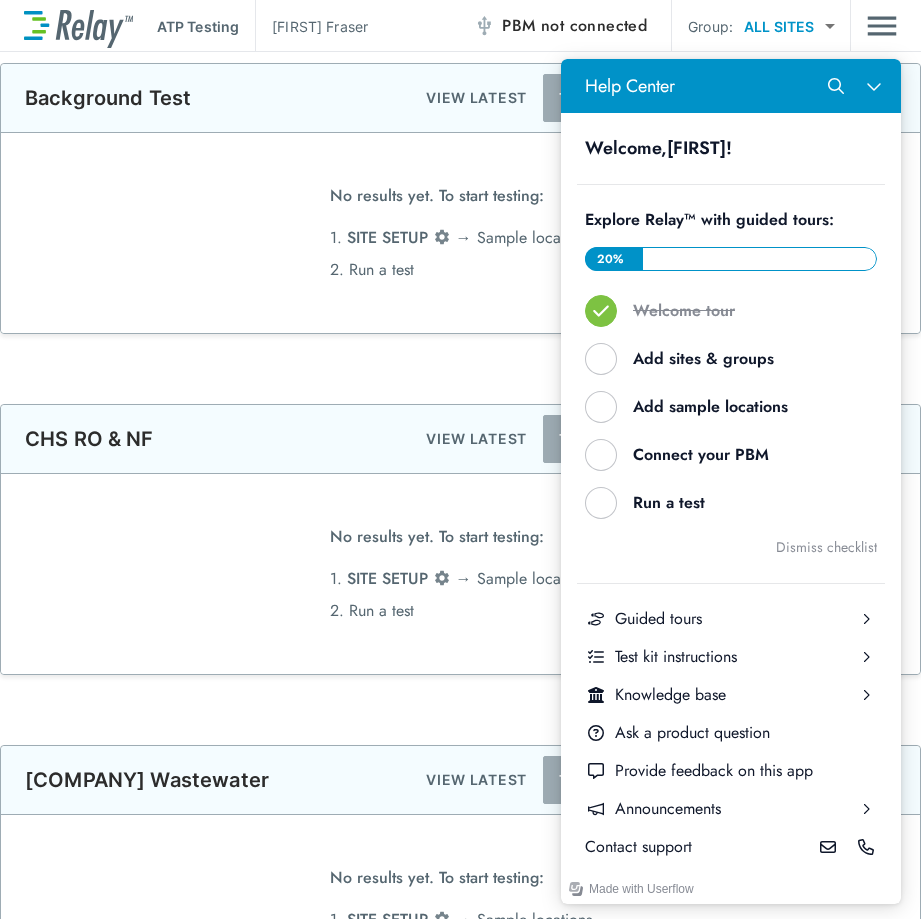 click on "CHS RO & NF VIEW LATEST RUN TESTS" at bounding box center [460, 439] 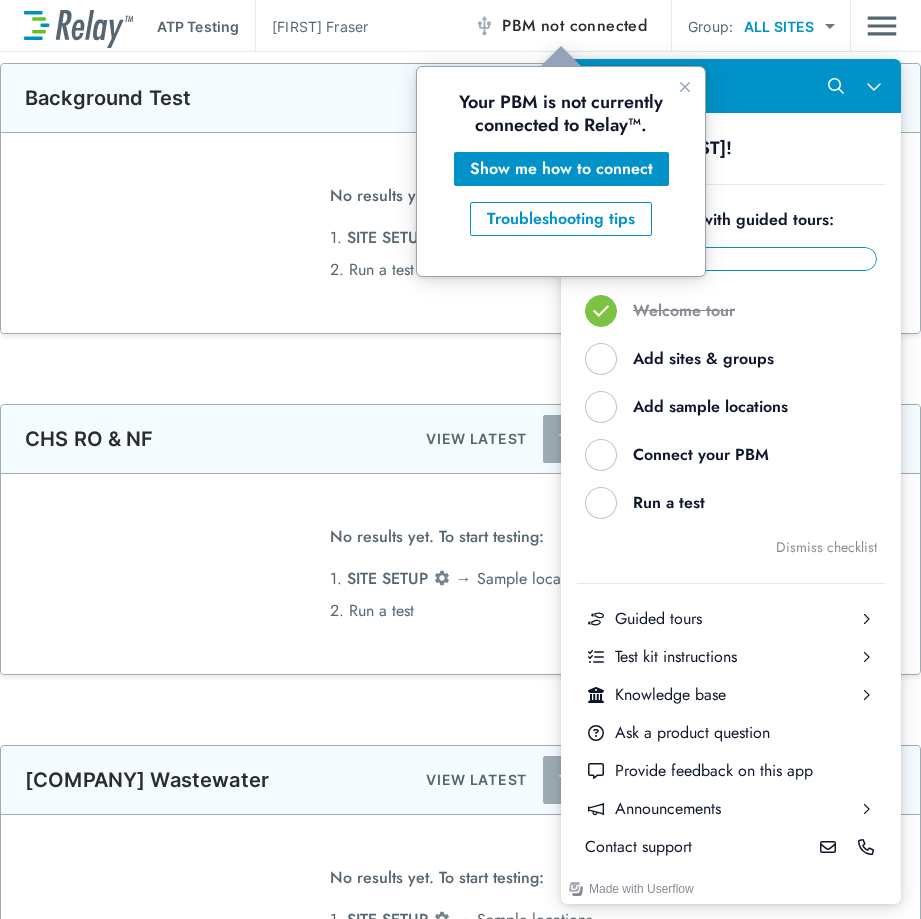 scroll, scrollTop: 0, scrollLeft: 0, axis: both 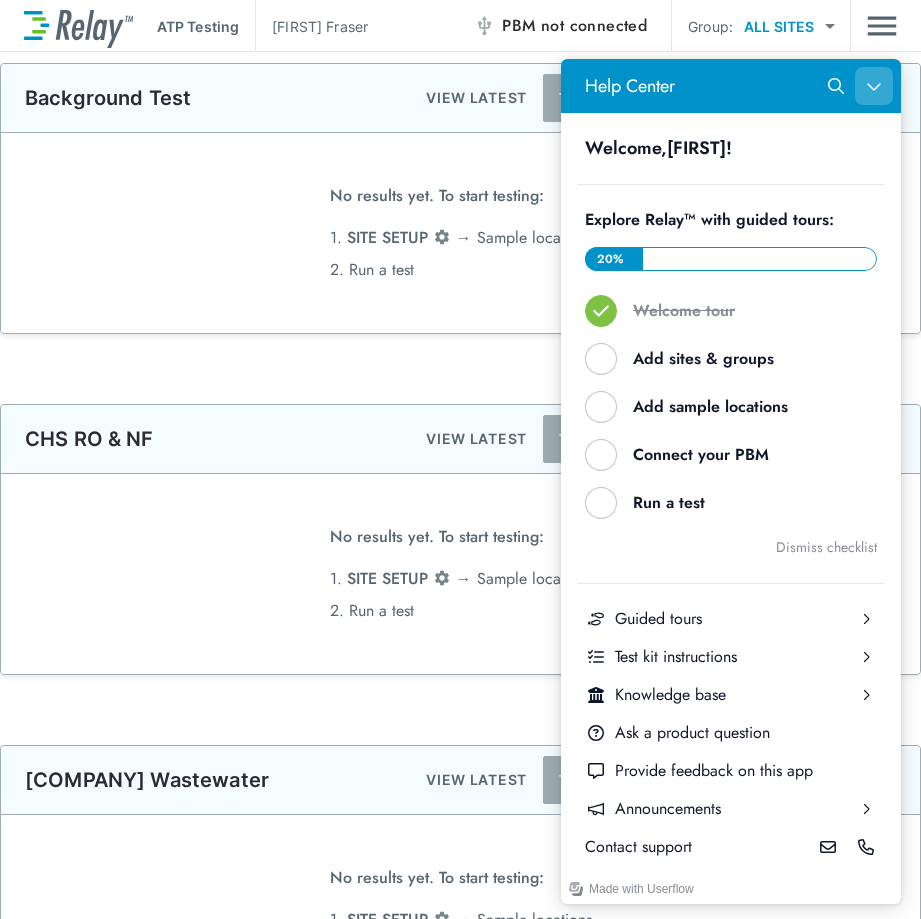click at bounding box center [874, 86] 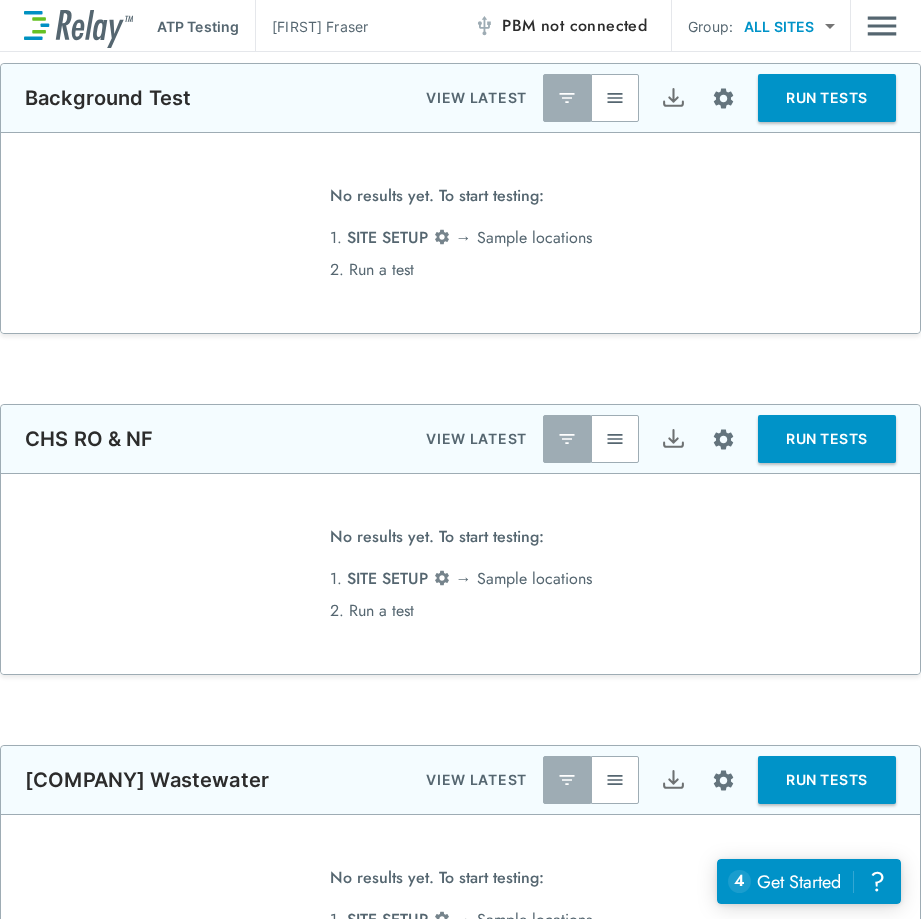 scroll, scrollTop: 0, scrollLeft: 0, axis: both 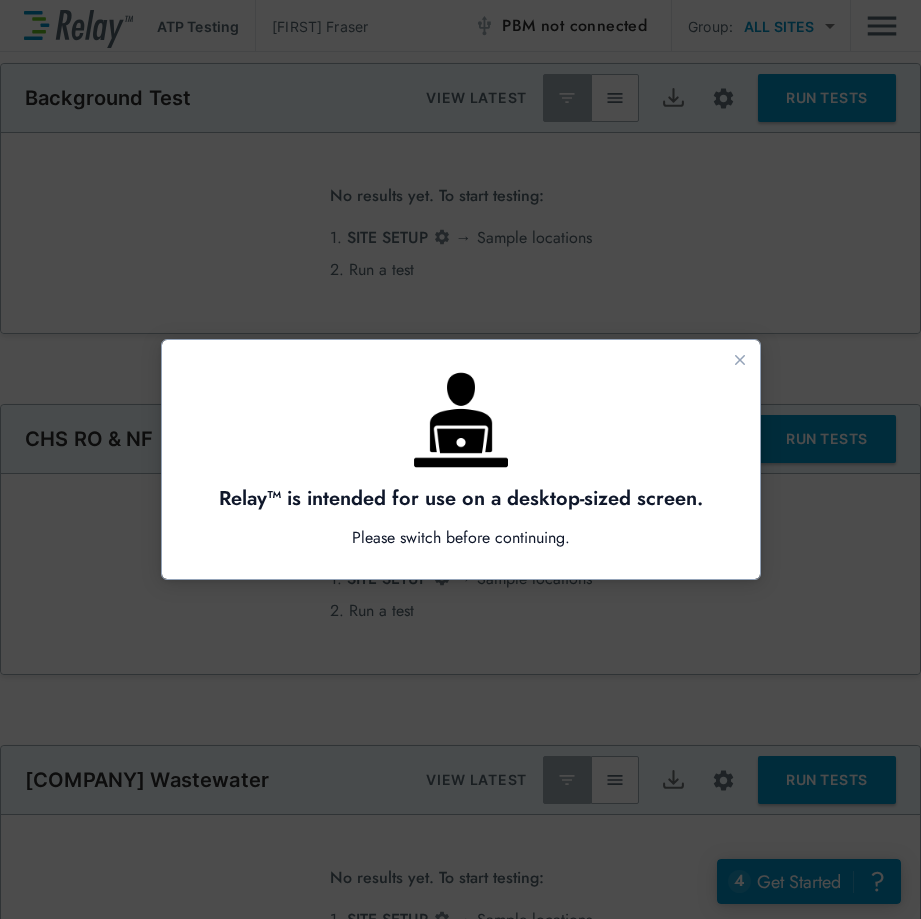 click on "Please switch before continuing." at bounding box center [461, 538] 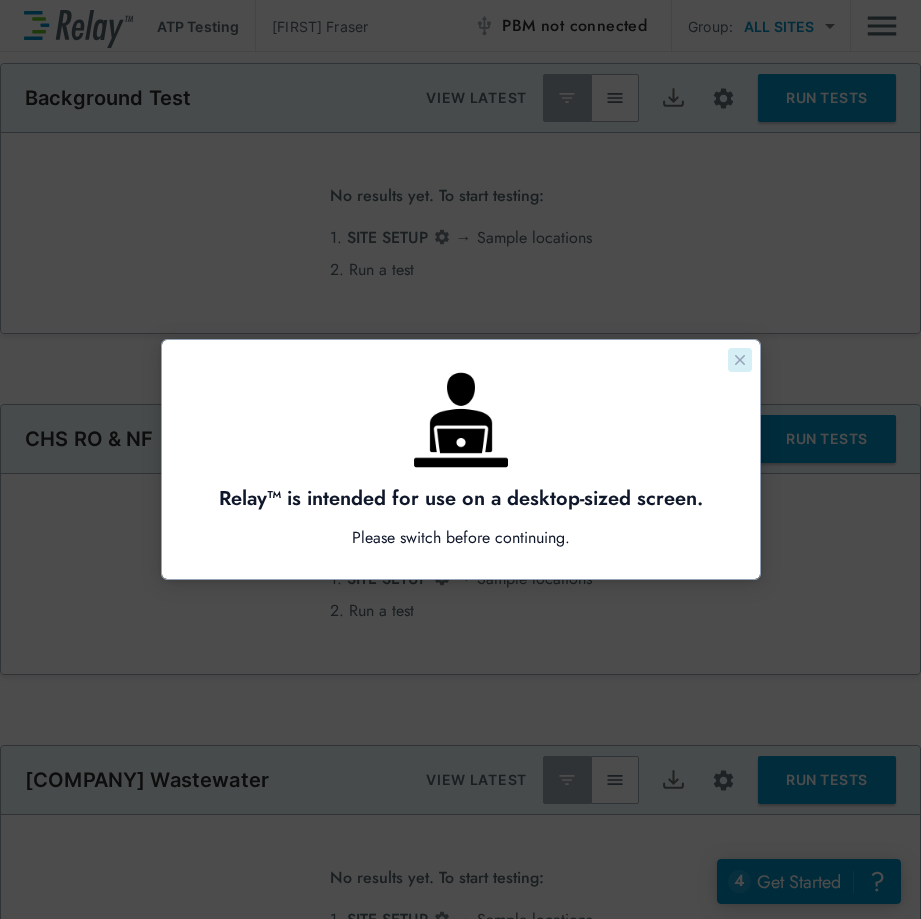 click 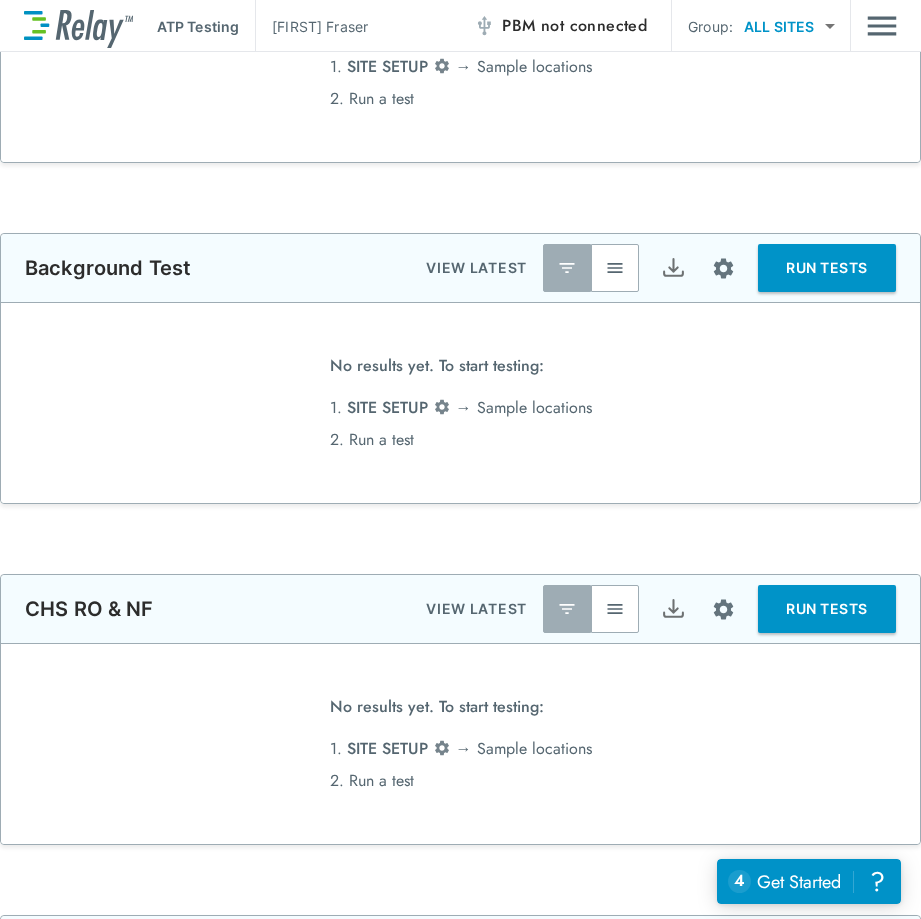 scroll, scrollTop: 0, scrollLeft: 0, axis: both 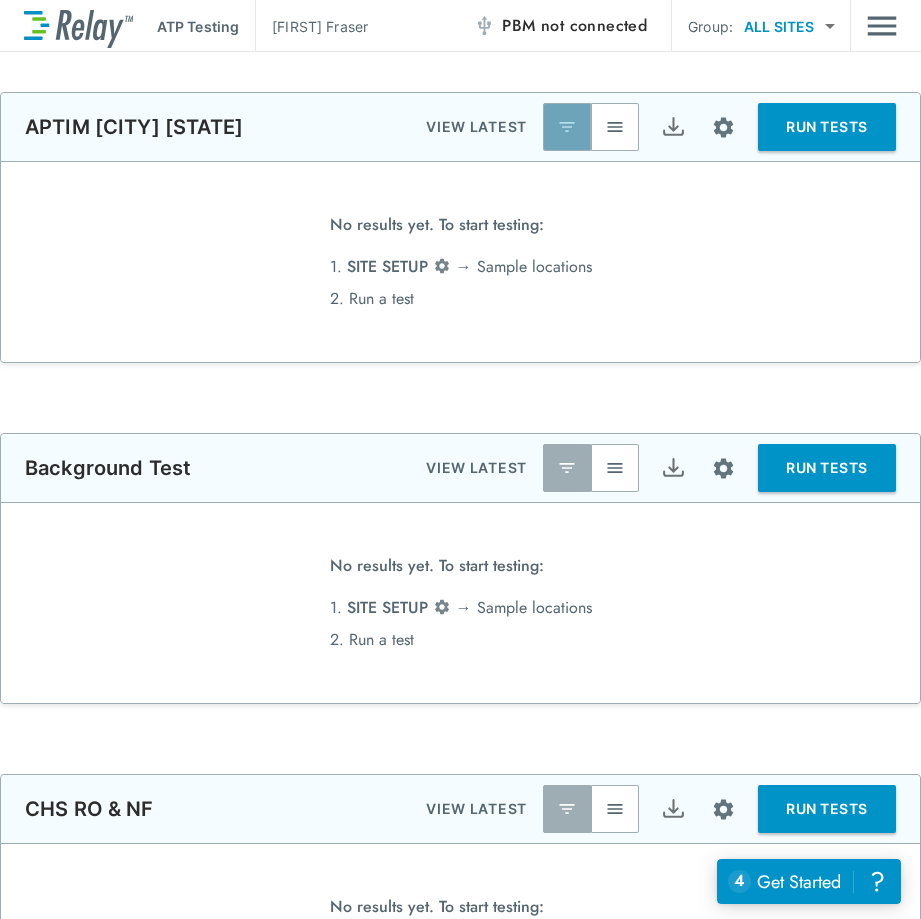 click at bounding box center [567, 127] 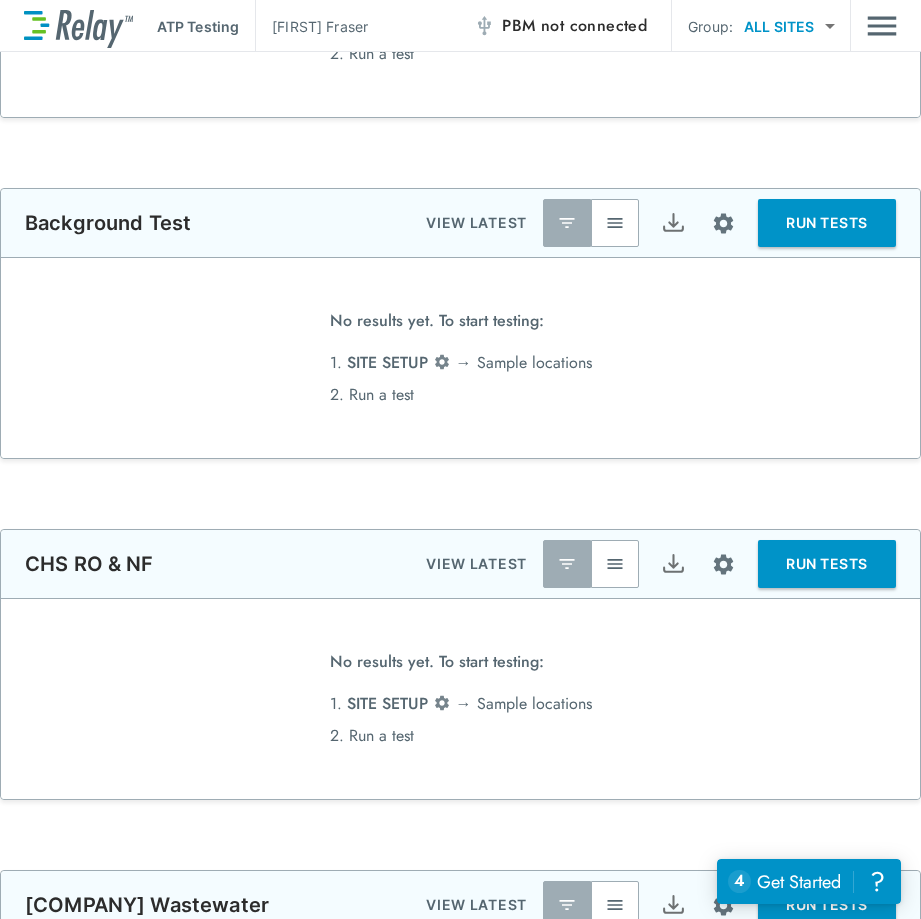 scroll, scrollTop: 300, scrollLeft: 0, axis: vertical 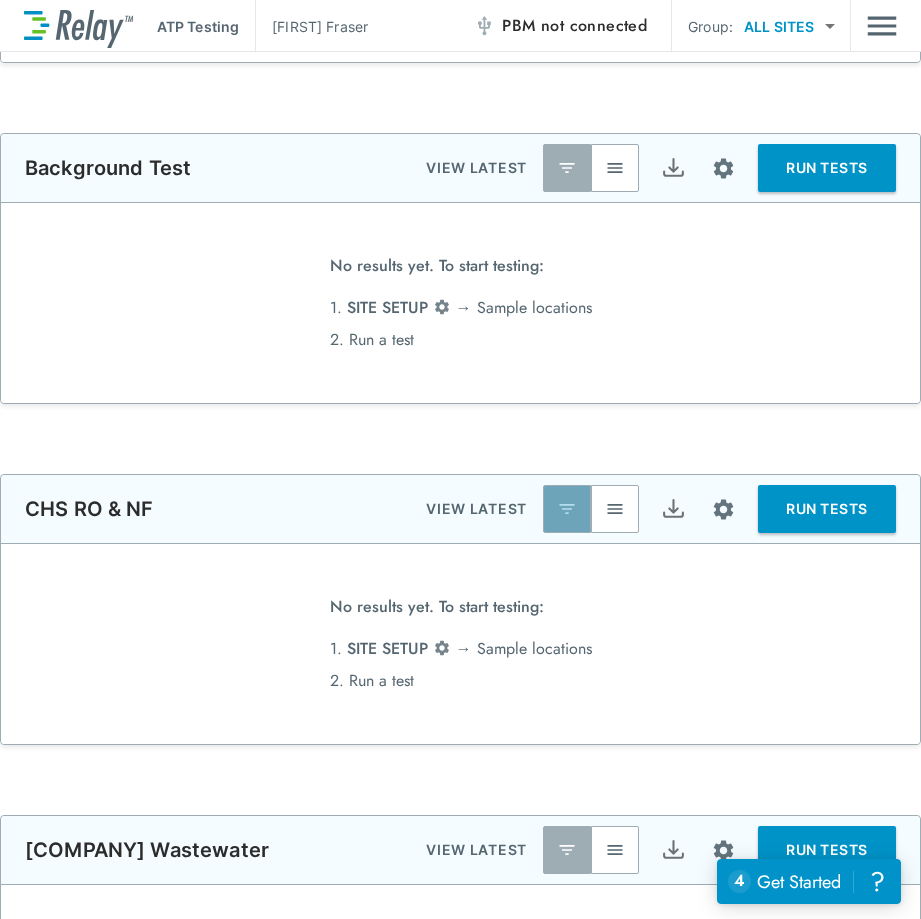 click at bounding box center [567, 509] 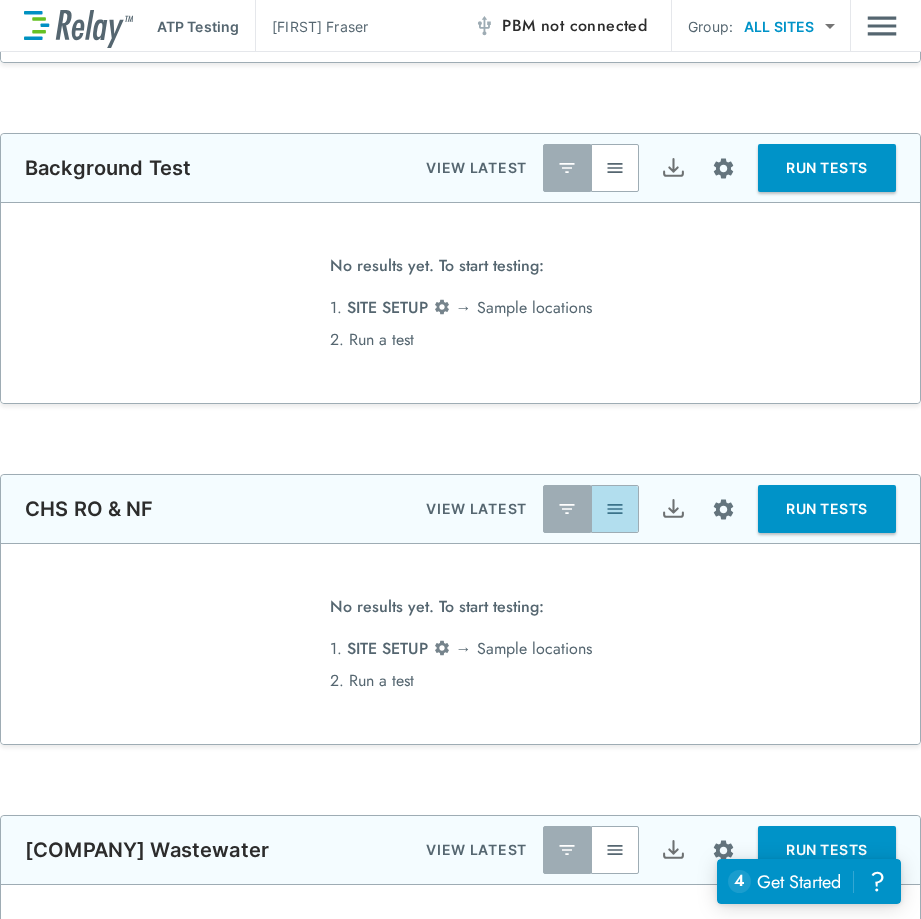 click at bounding box center [615, 509] 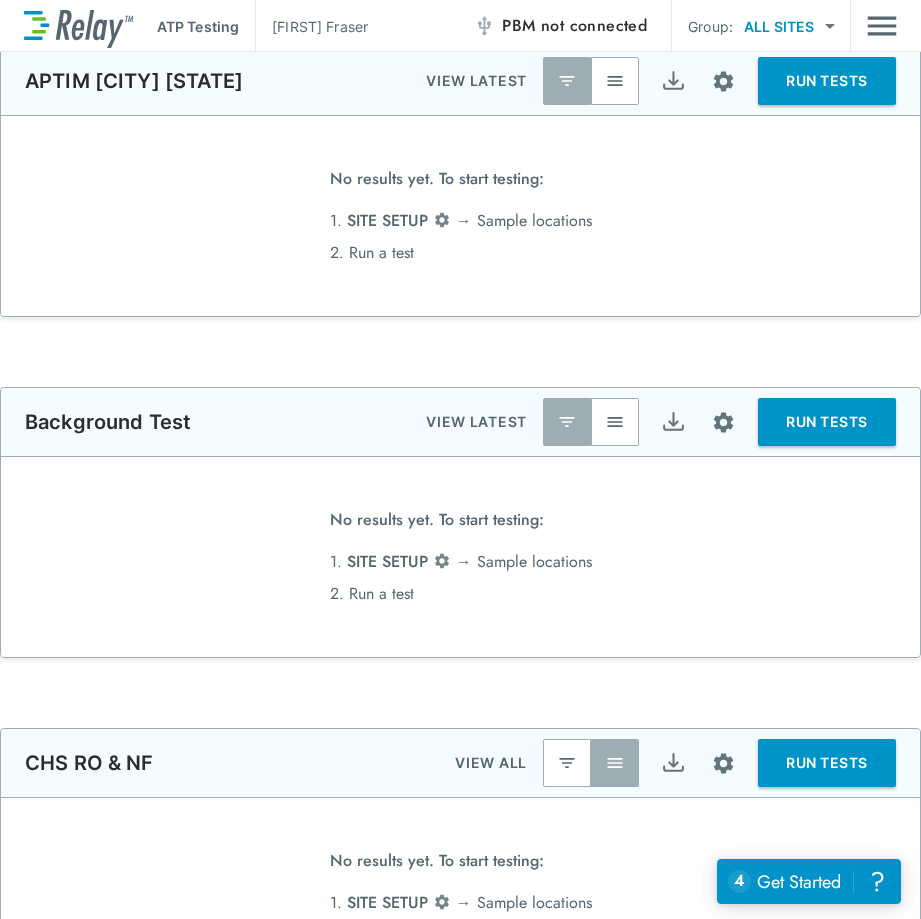scroll, scrollTop: 0, scrollLeft: 0, axis: both 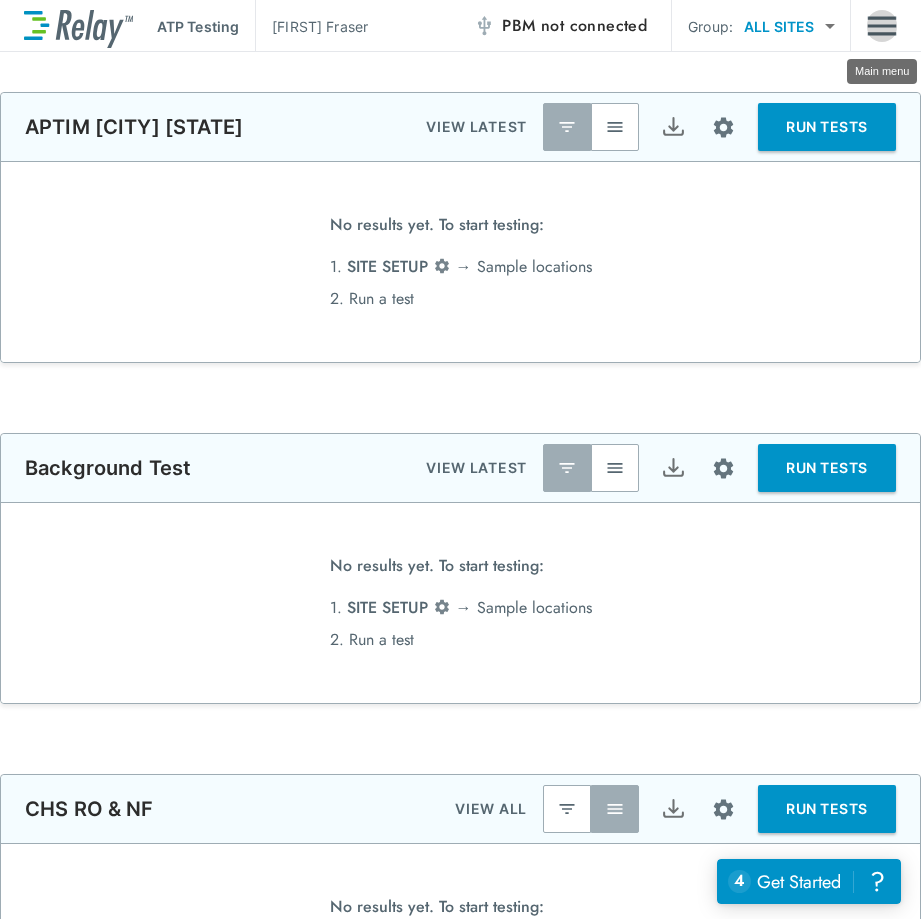 click at bounding box center (882, 26) 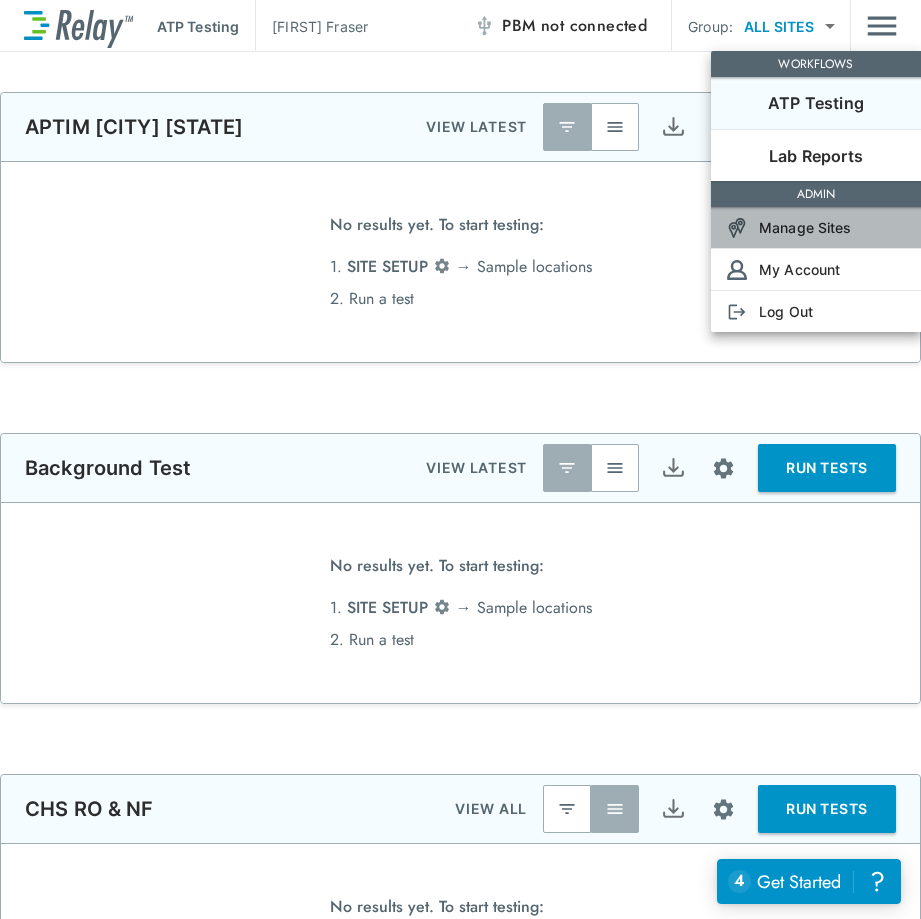 click on "Manage Sites" at bounding box center [805, 227] 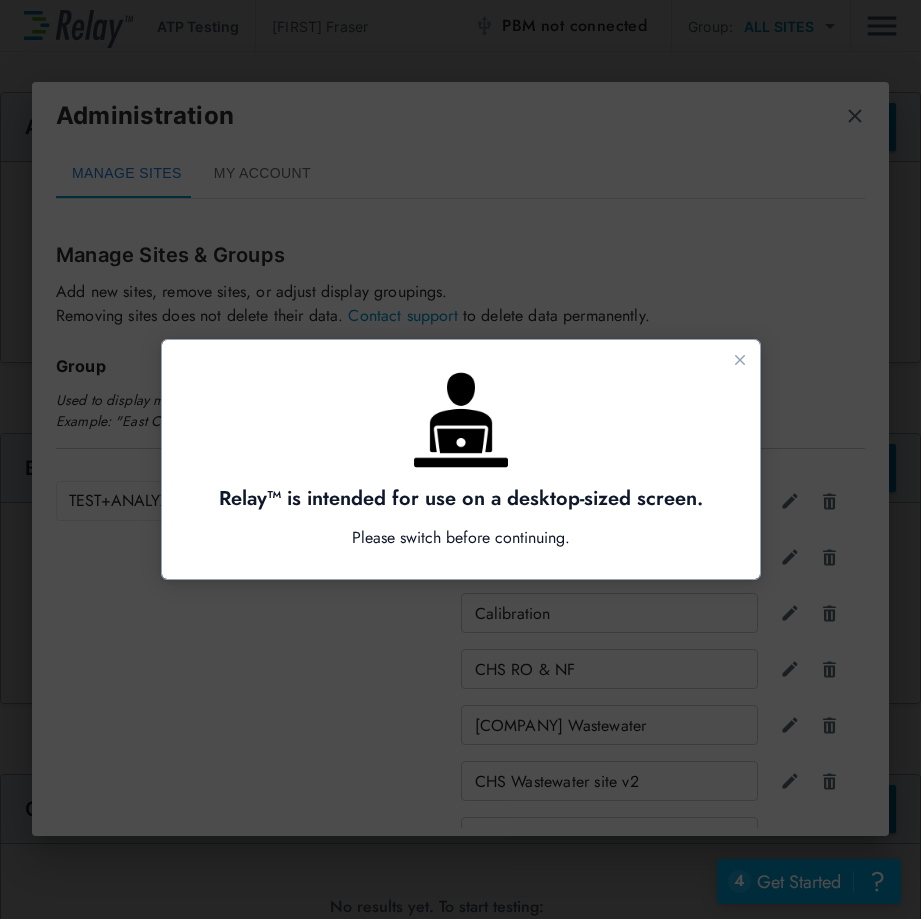 scroll, scrollTop: 0, scrollLeft: 0, axis: both 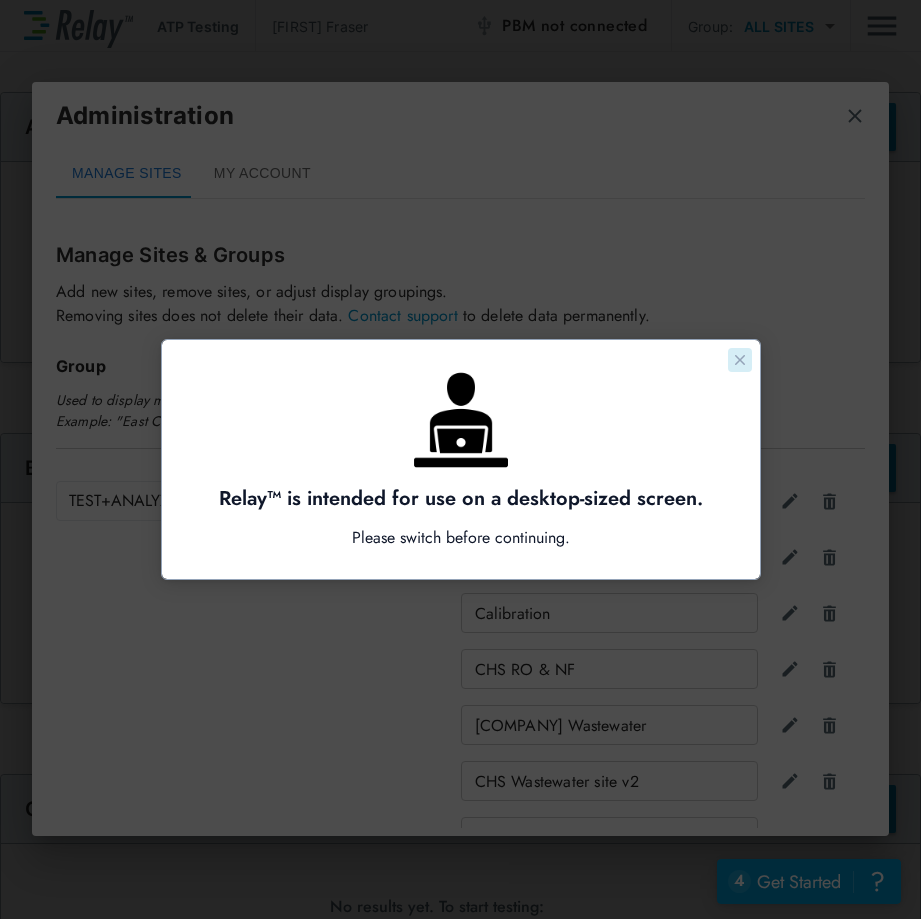 click 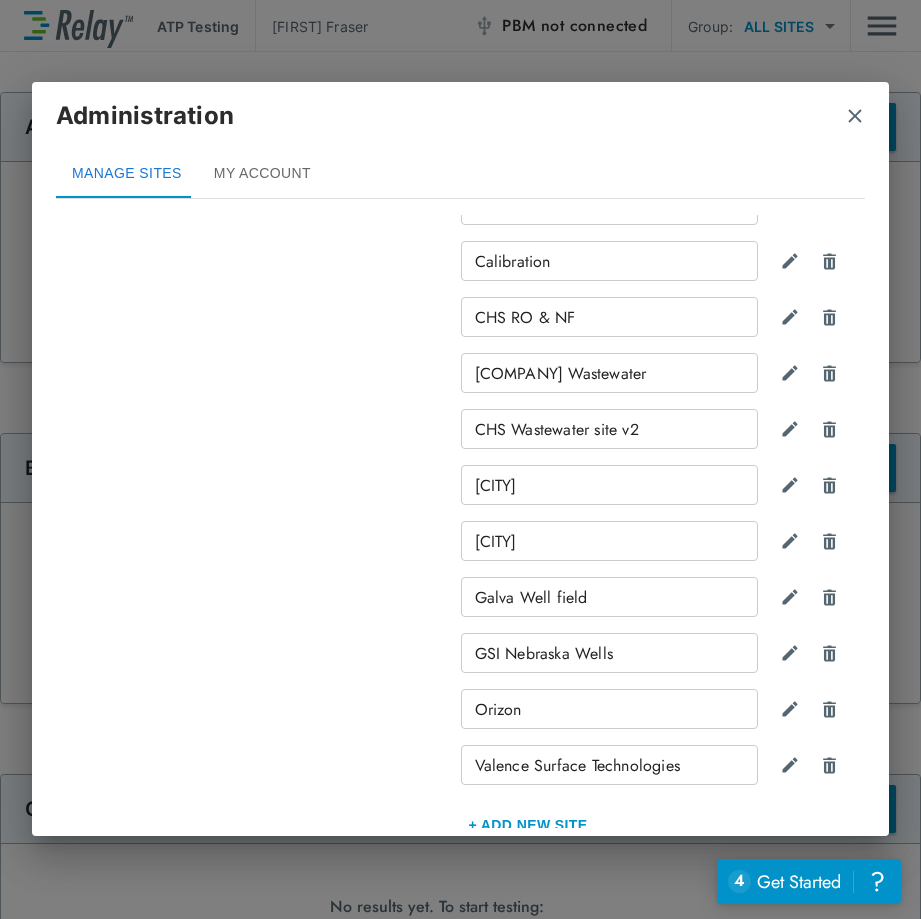 scroll, scrollTop: 278, scrollLeft: 0, axis: vertical 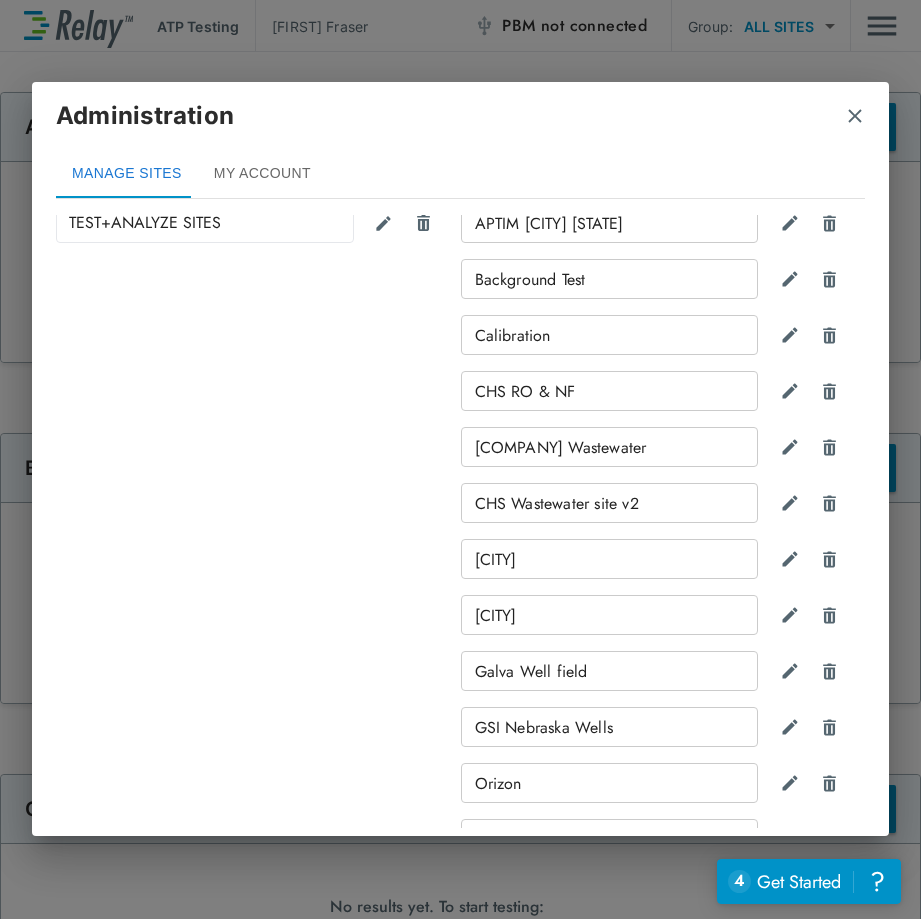 click on "CHS RO & NF" at bounding box center (610, 391) 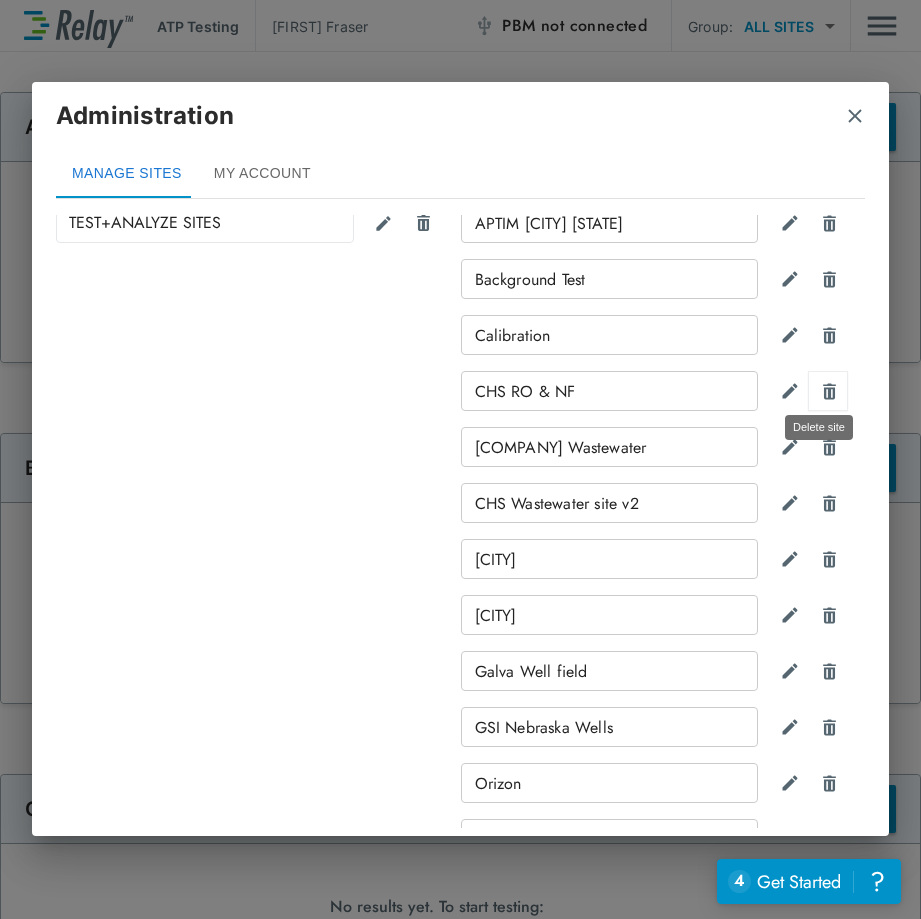 click at bounding box center [829, 391] 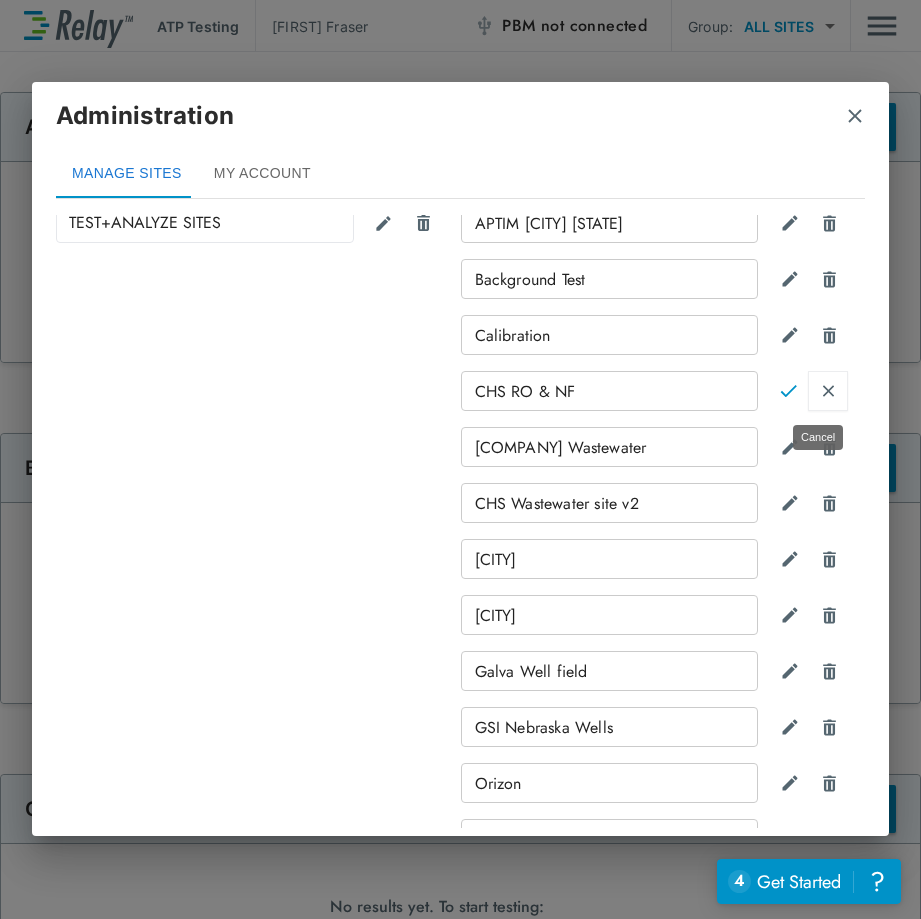 click at bounding box center [828, 391] 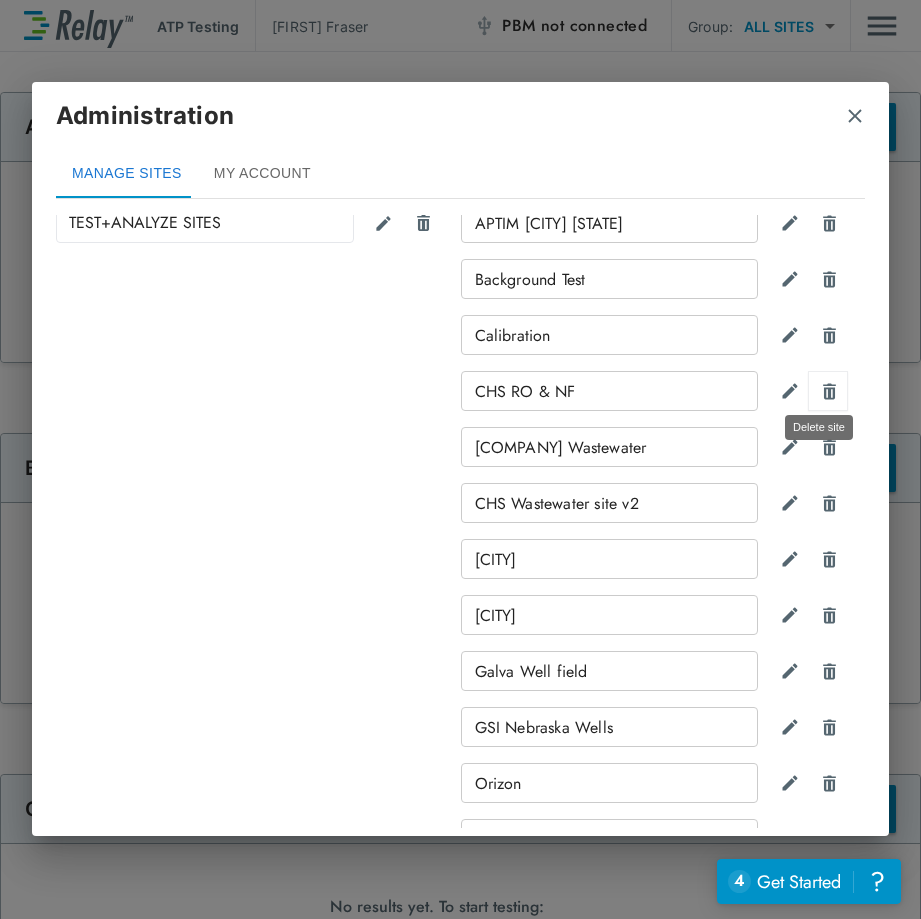 click at bounding box center [829, 391] 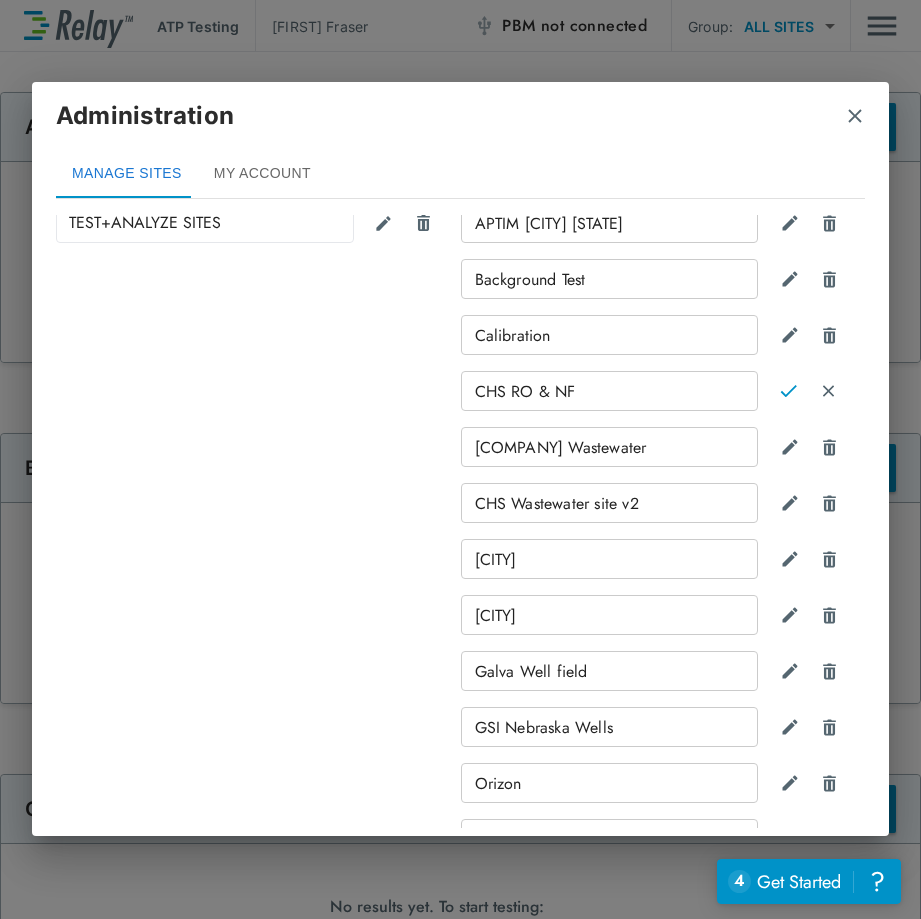 click on "CHS RO & NF" at bounding box center [610, 391] 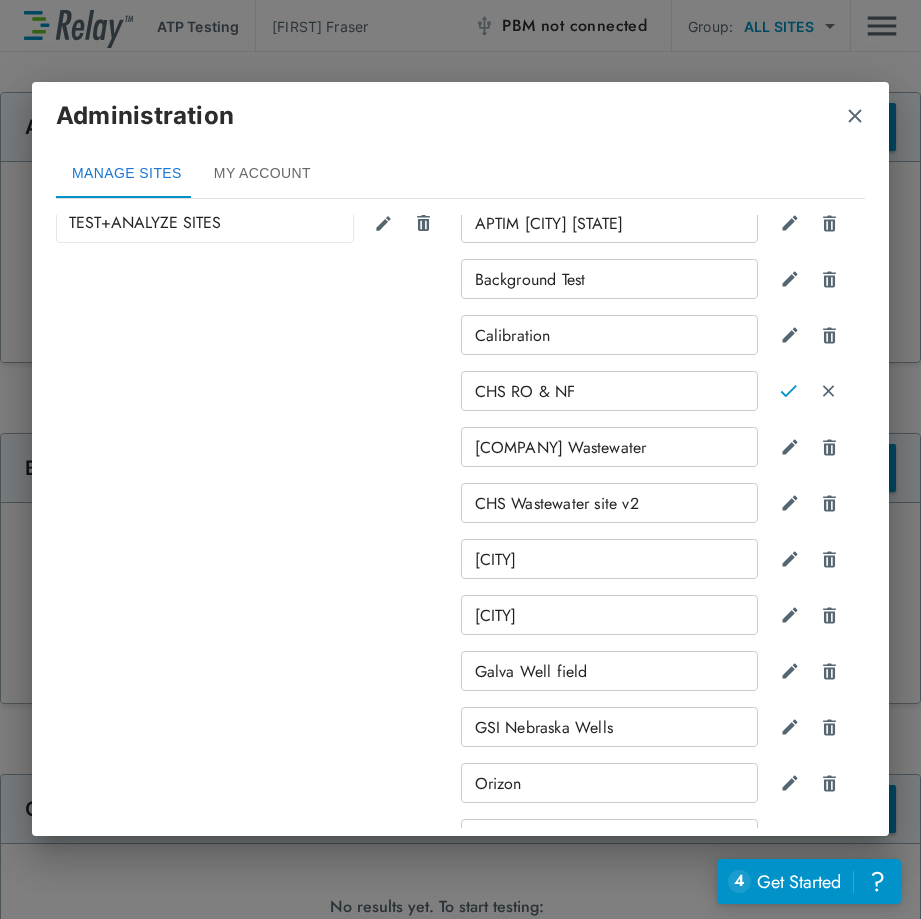 click on "CHS RO & NF" at bounding box center (610, 391) 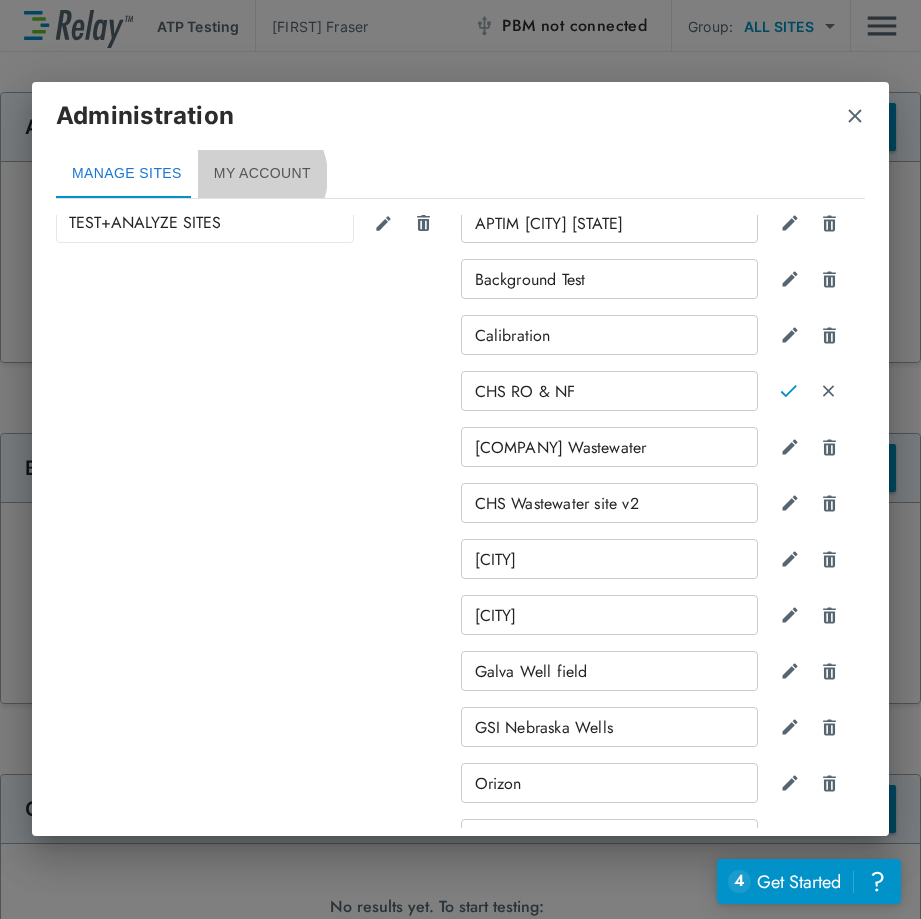 click on "MY ACCOUNT" at bounding box center [262, 174] 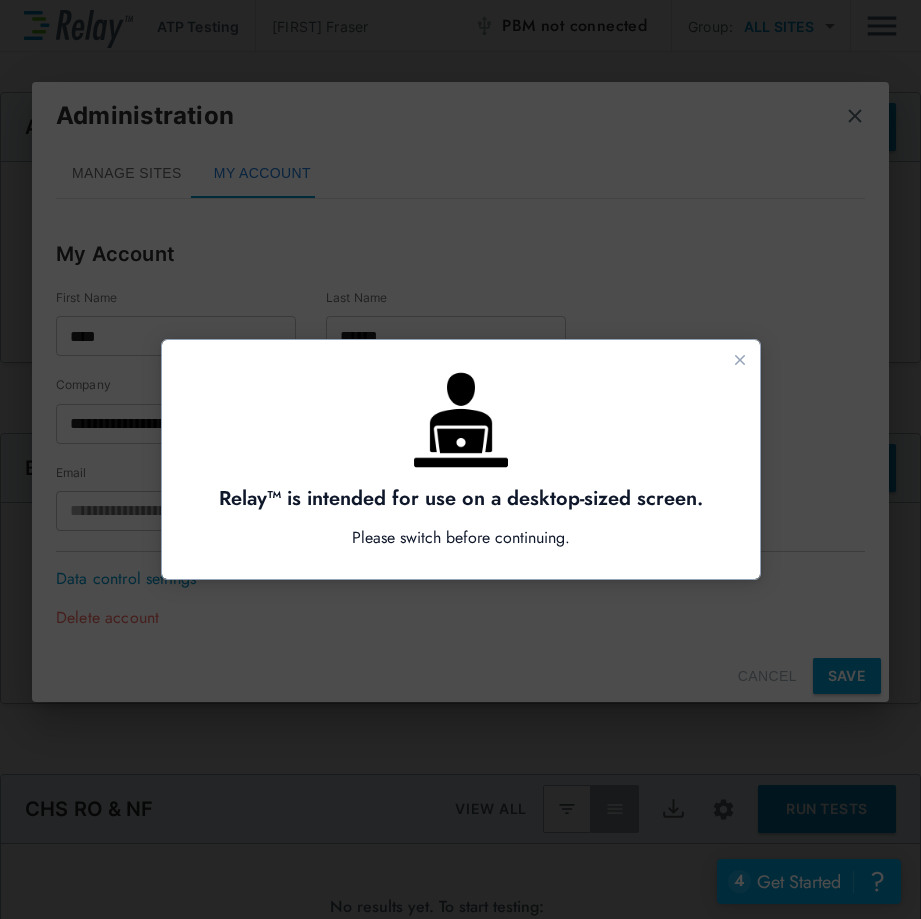 scroll, scrollTop: 0, scrollLeft: 0, axis: both 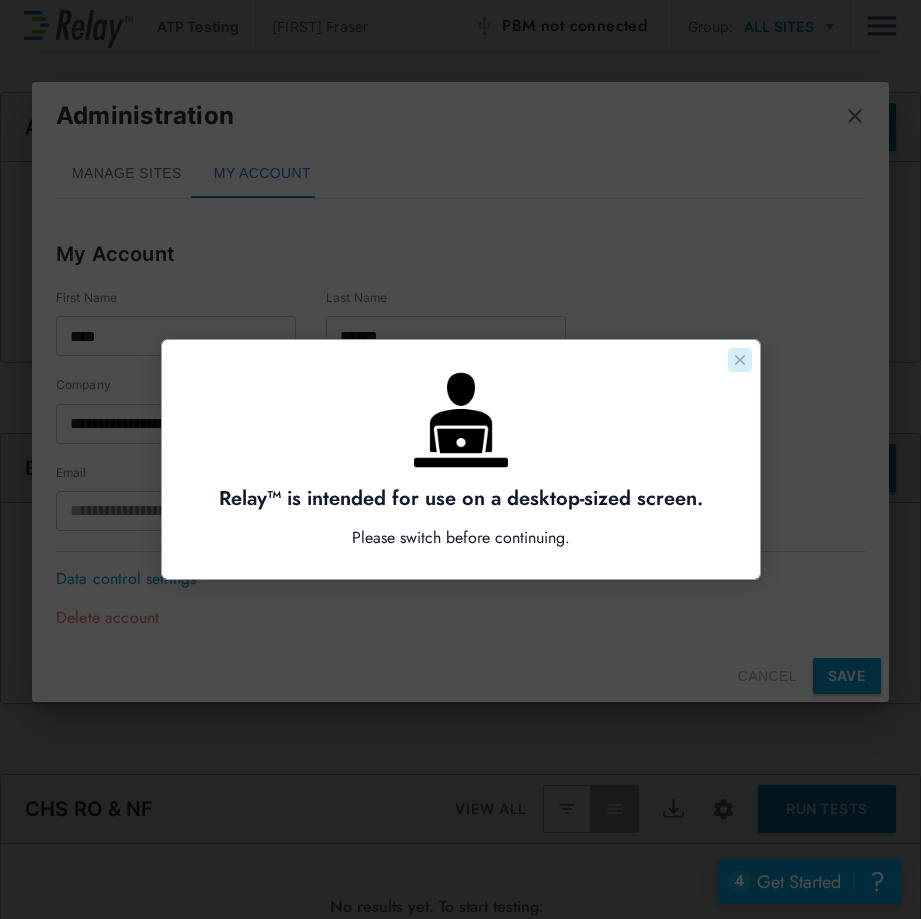 click at bounding box center [740, 360] 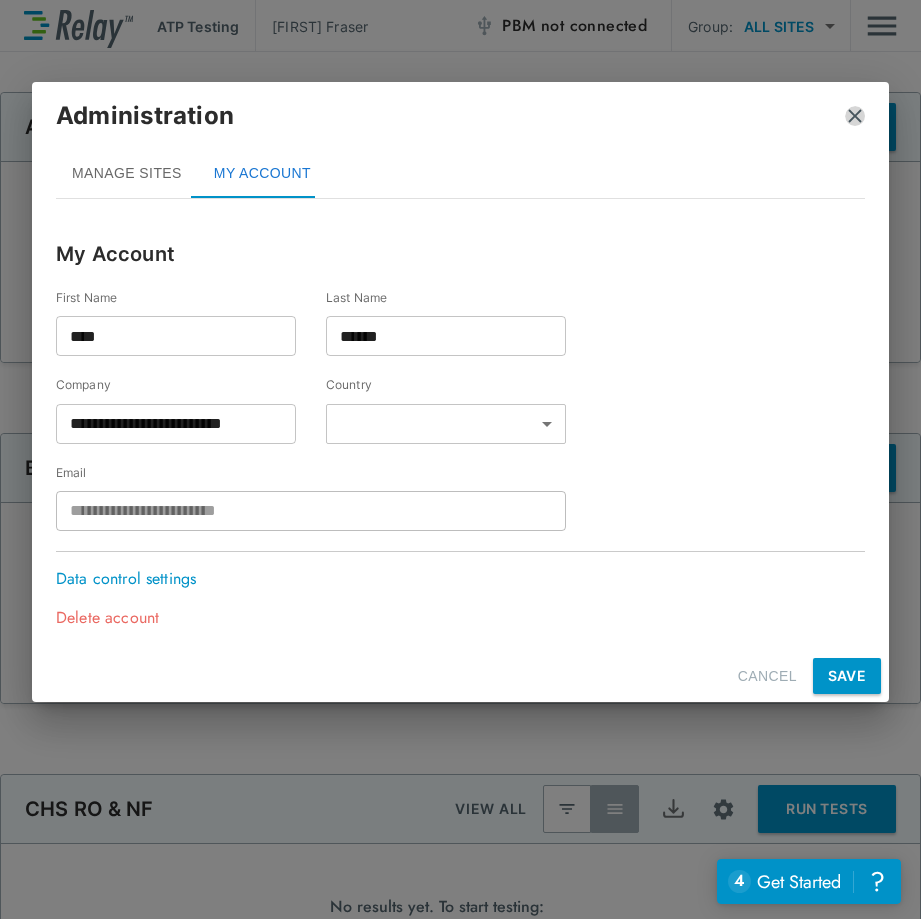 click at bounding box center [855, 116] 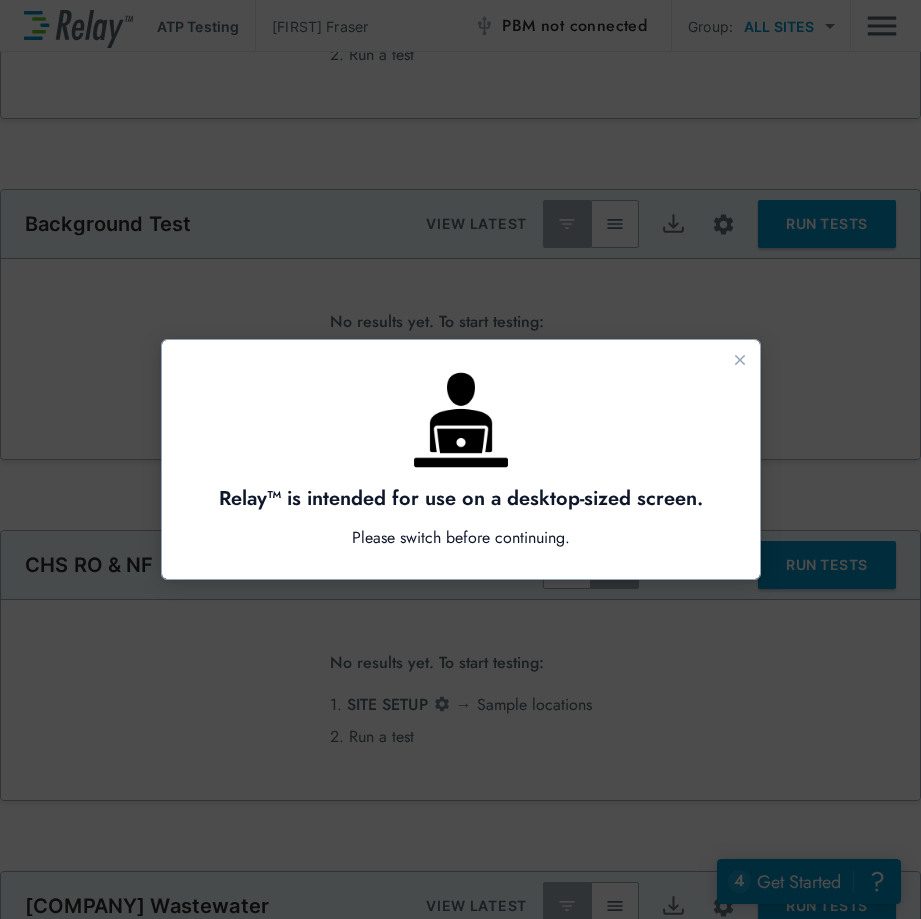 scroll, scrollTop: 400, scrollLeft: 0, axis: vertical 